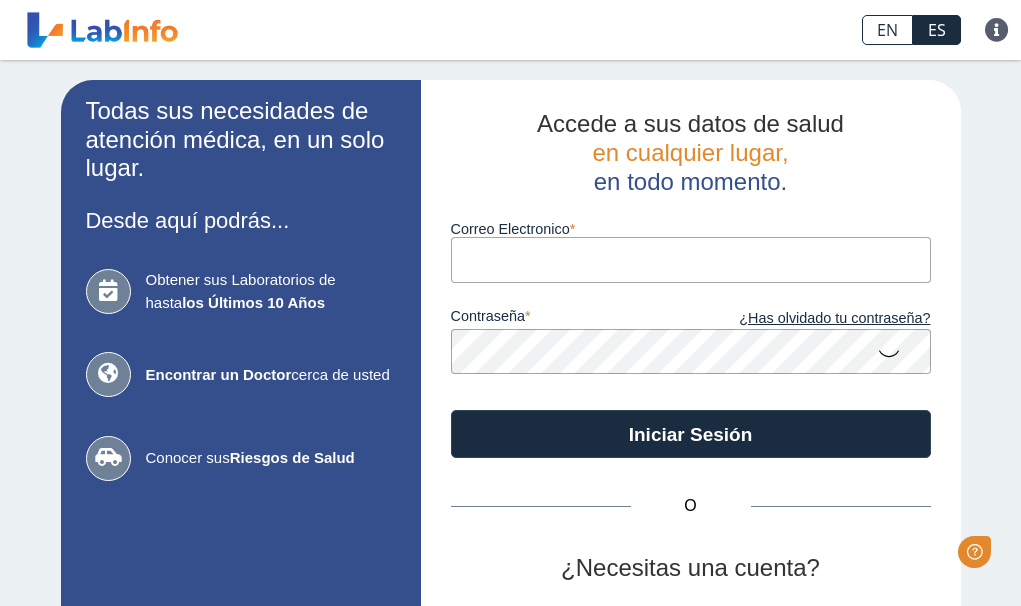 scroll, scrollTop: 0, scrollLeft: 0, axis: both 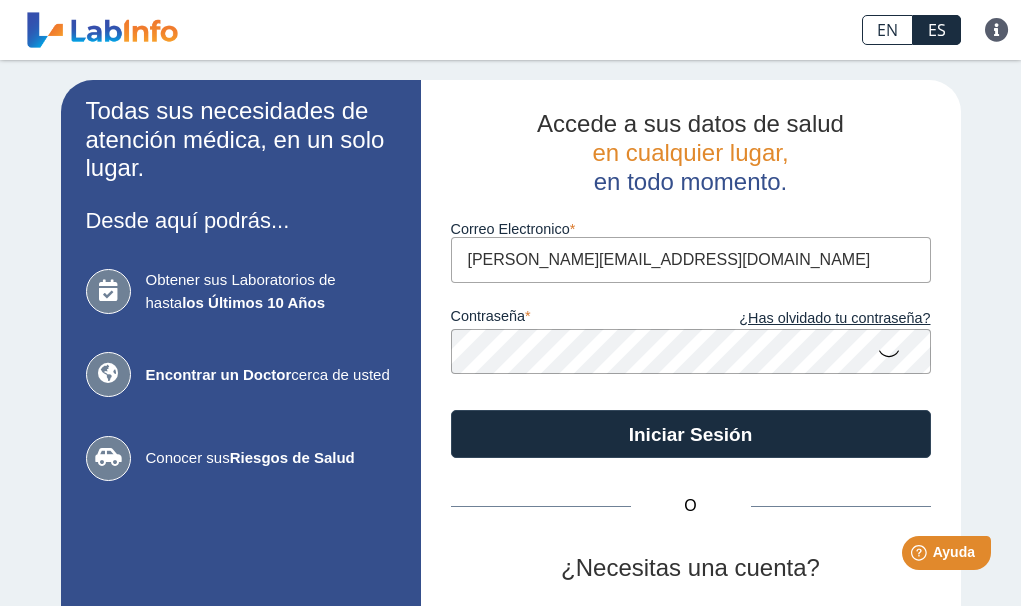 type on "[PERSON_NAME][EMAIL_ADDRESS][DOMAIN_NAME]" 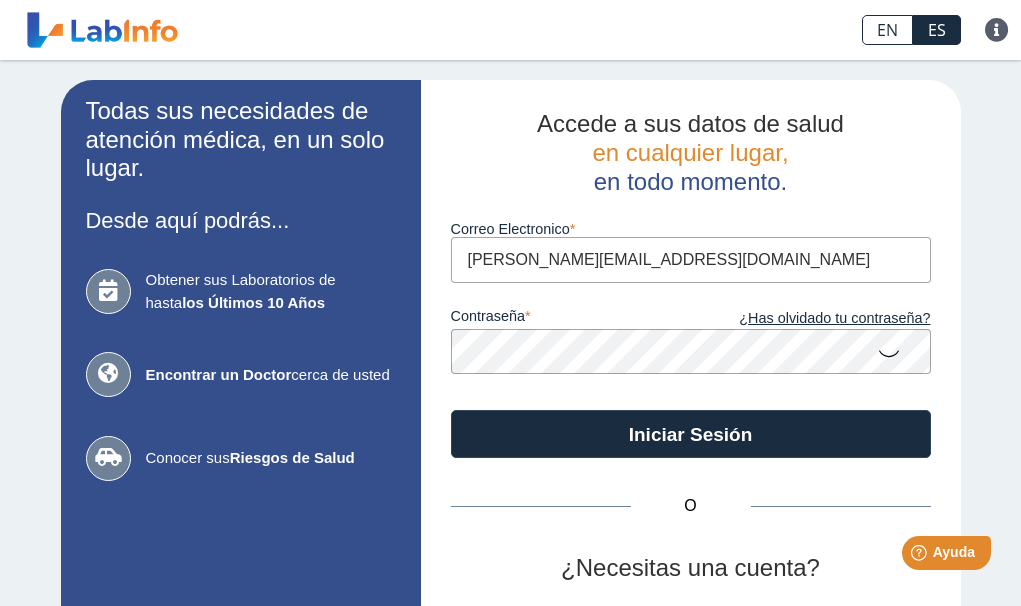 click on "Iniciar Sesión" 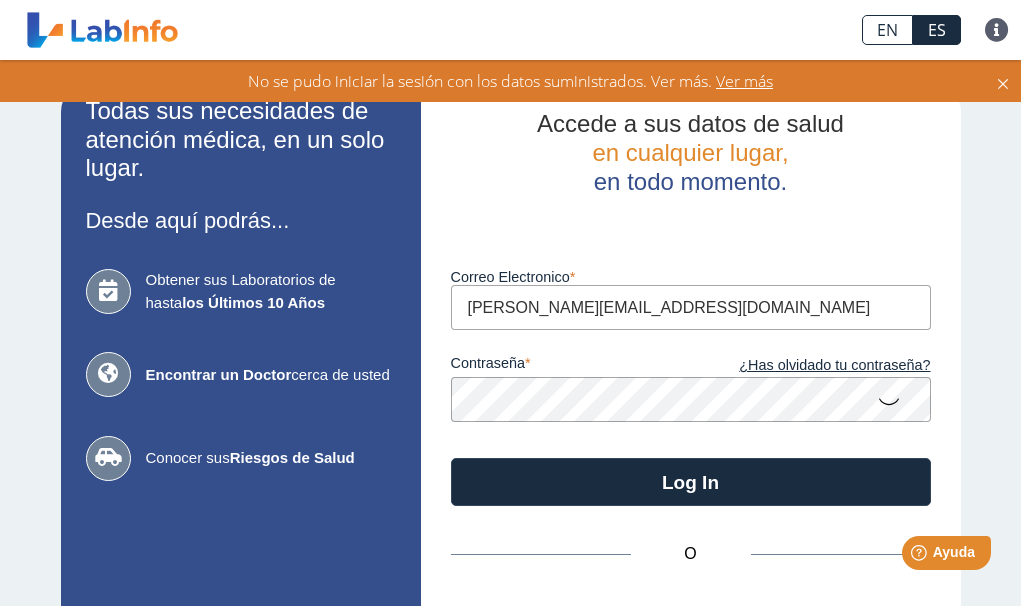 click 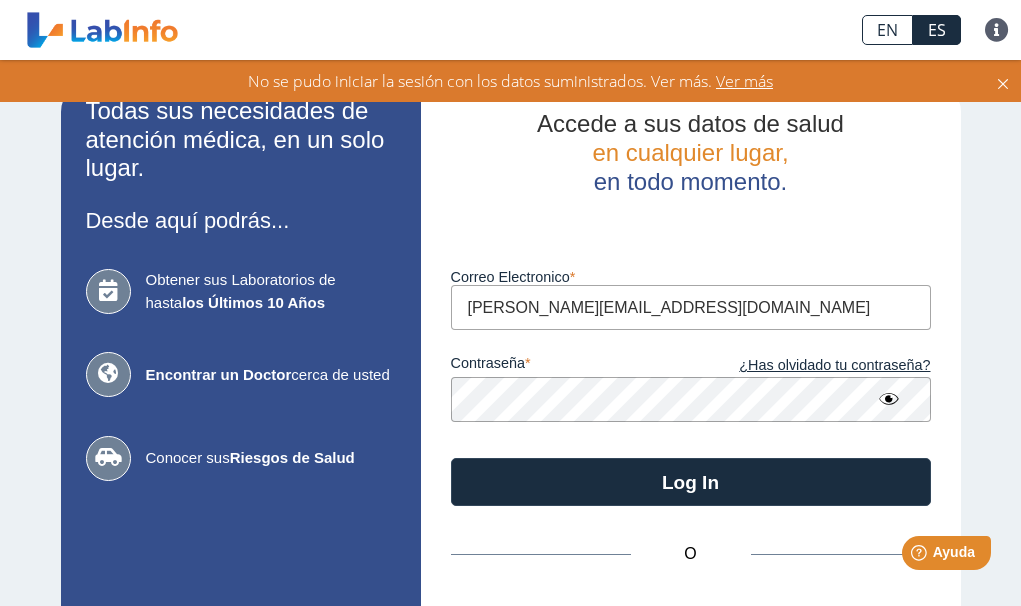click on "Log In" 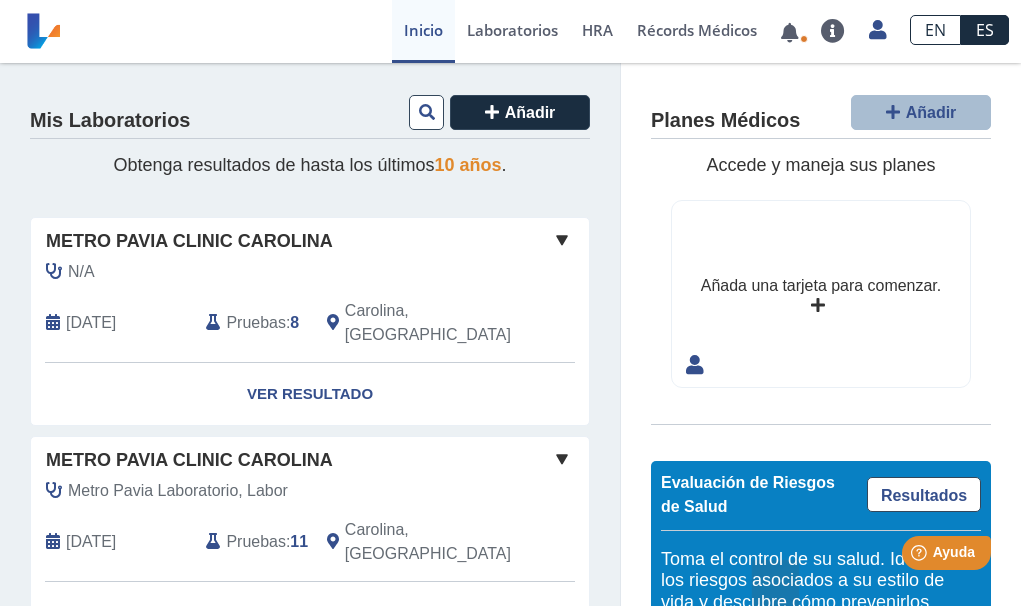 click on "Ver Resultado" 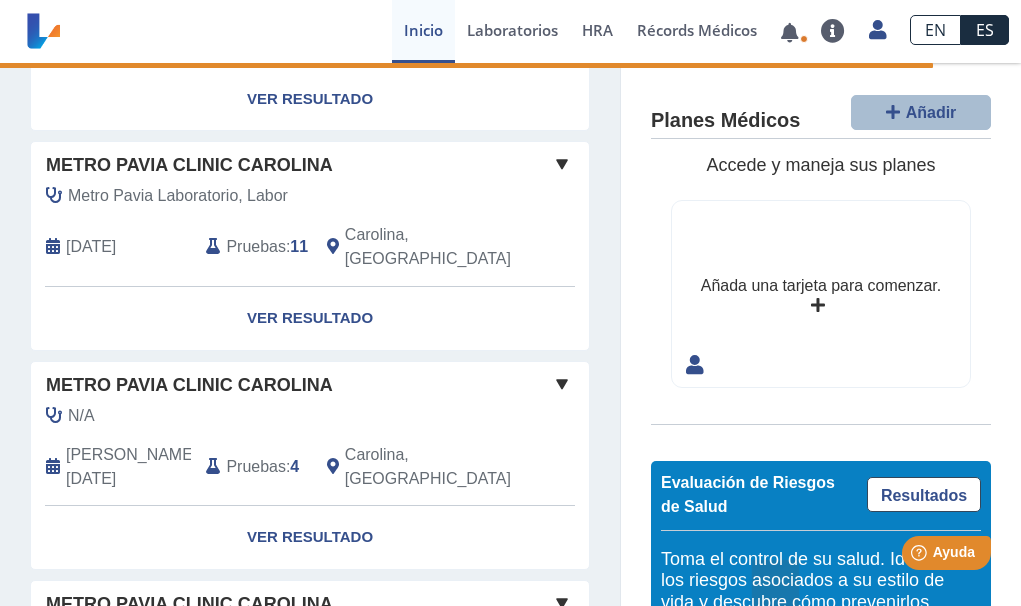 scroll, scrollTop: 300, scrollLeft: 0, axis: vertical 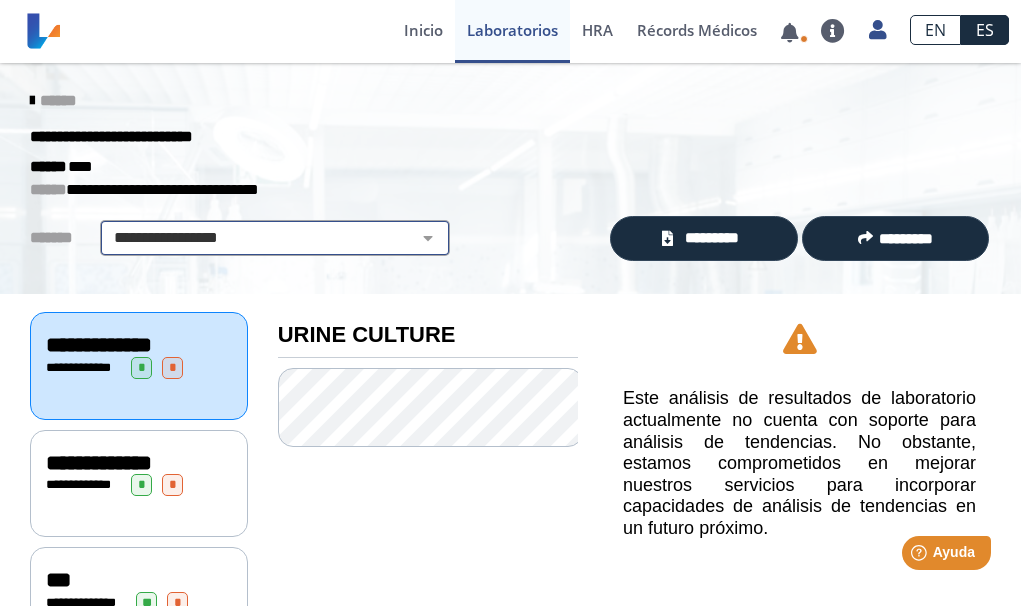 click on "**********" 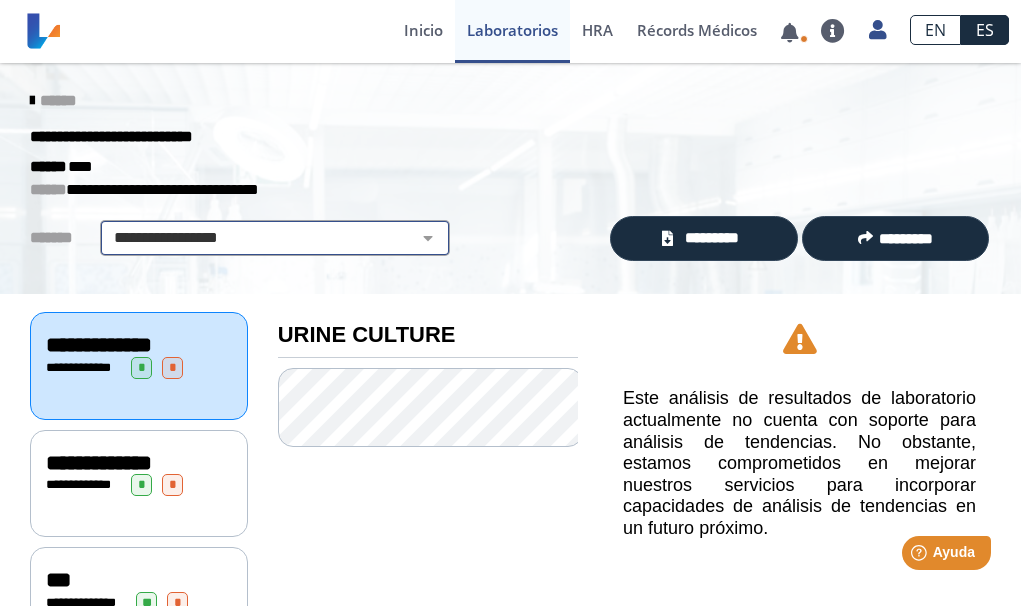 click on "**********" 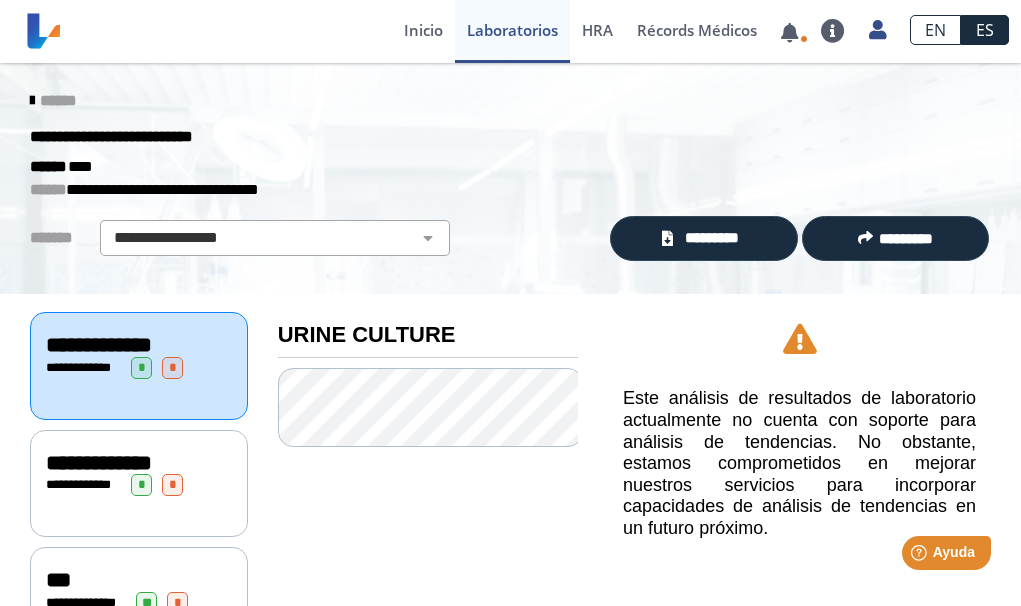 click 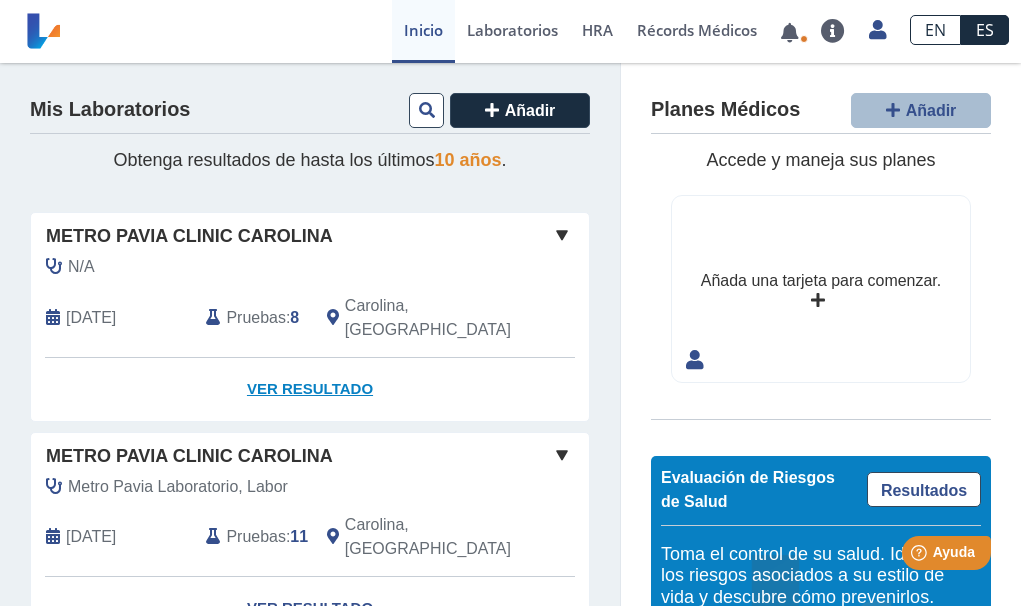 click on "Ver Resultado" 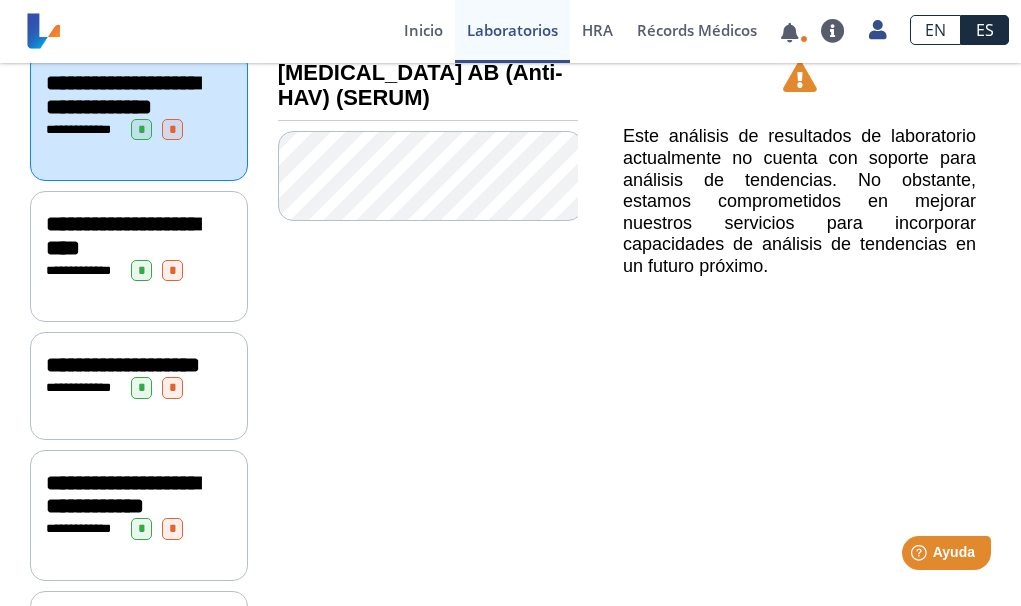 scroll, scrollTop: 0, scrollLeft: 0, axis: both 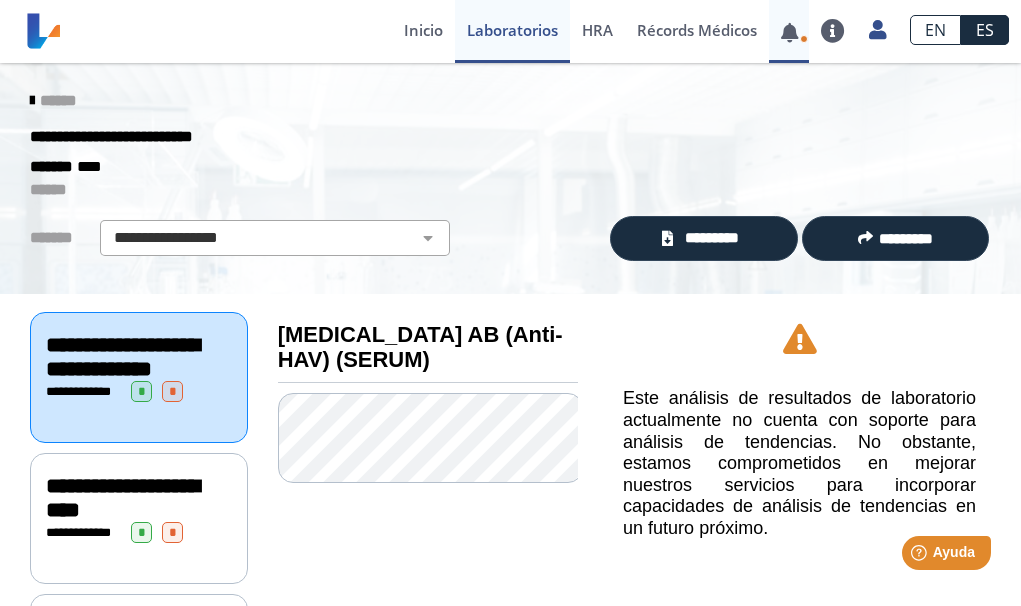 click at bounding box center [789, 32] 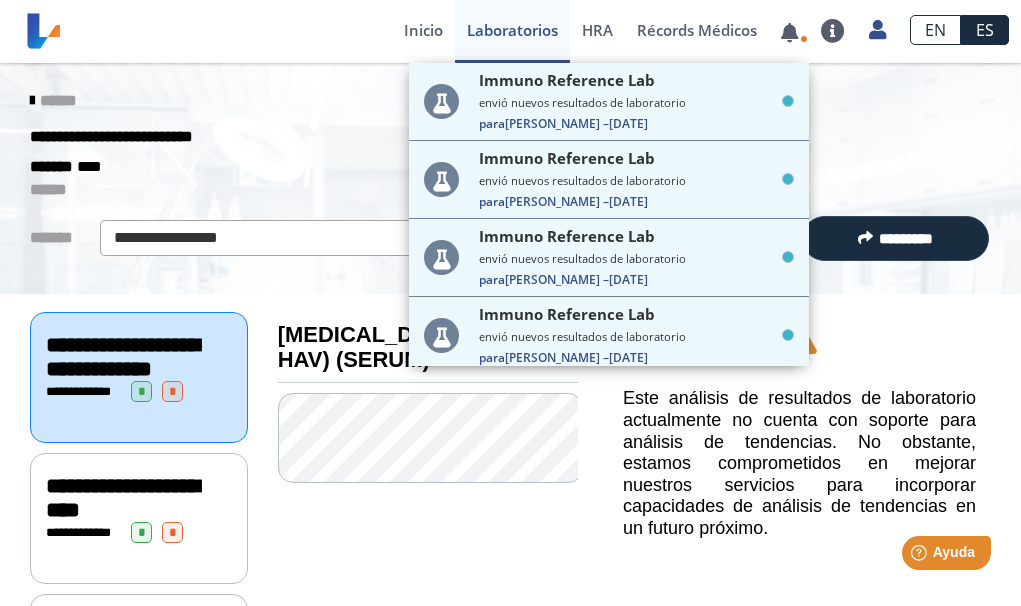 click on "**********" 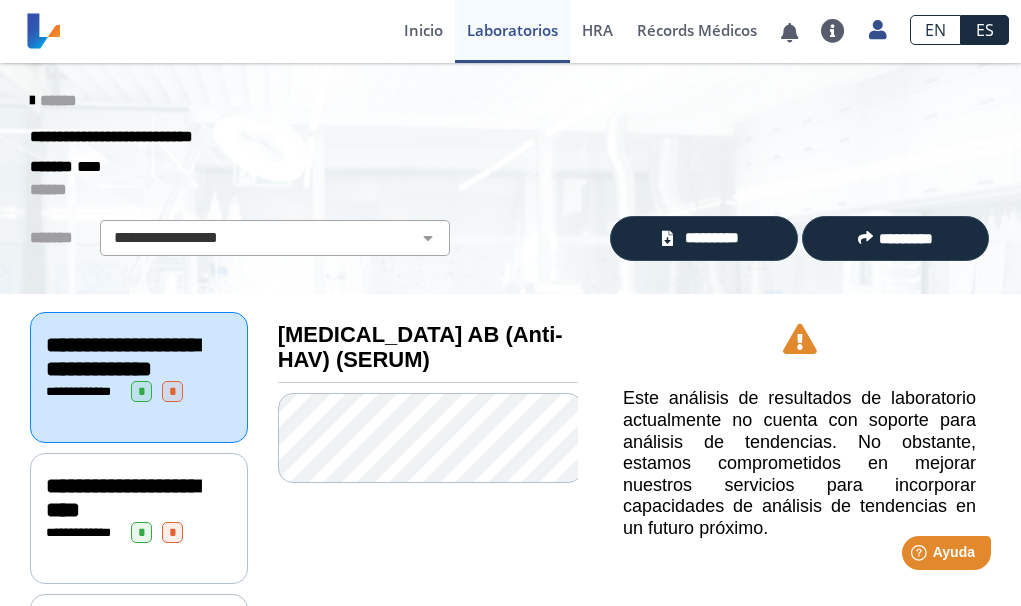 click 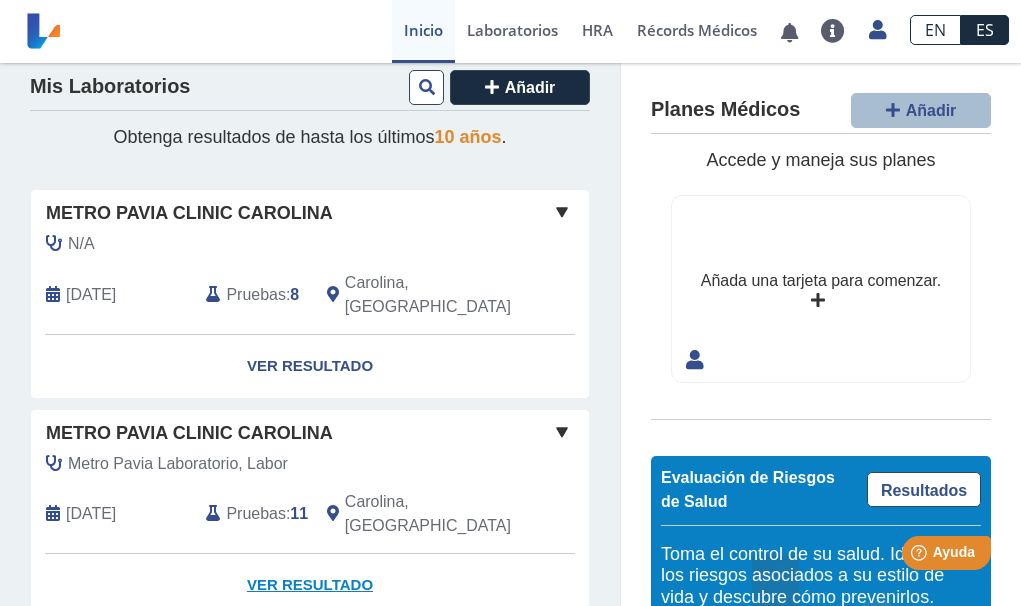 scroll, scrollTop: 0, scrollLeft: 0, axis: both 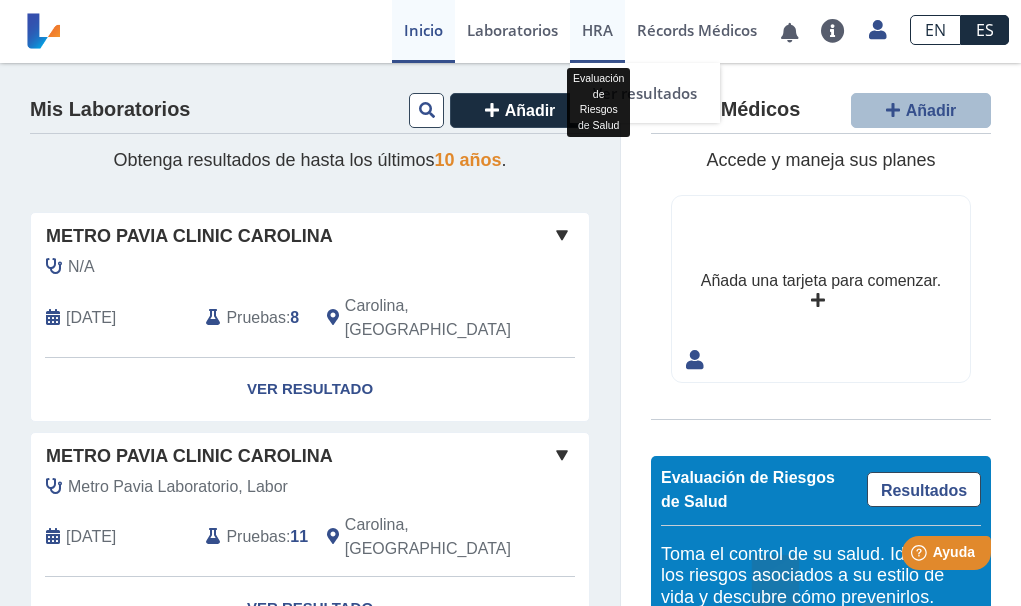 click on "HRA" at bounding box center [597, 30] 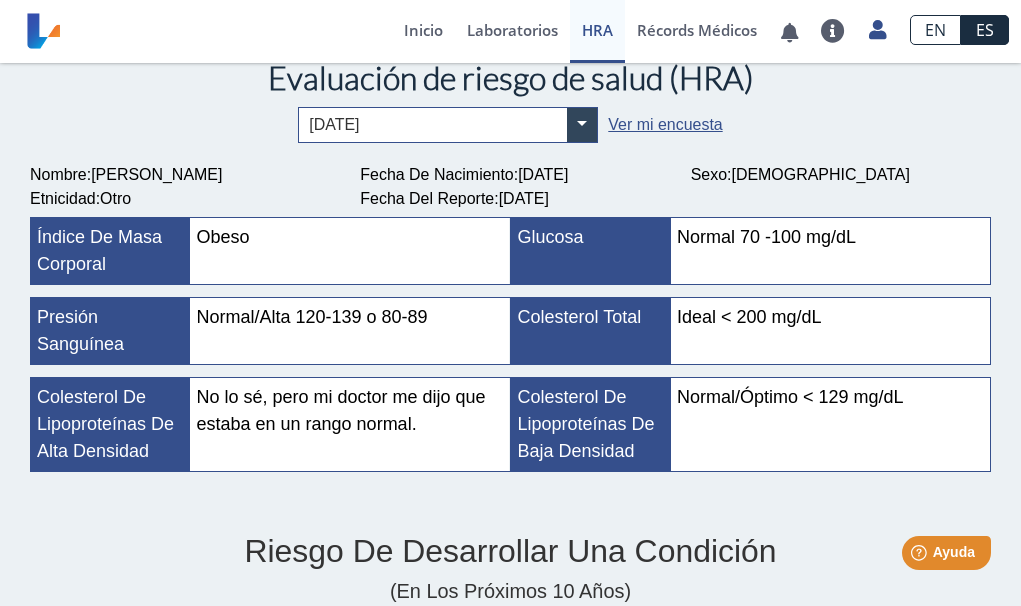 scroll, scrollTop: 0, scrollLeft: 0, axis: both 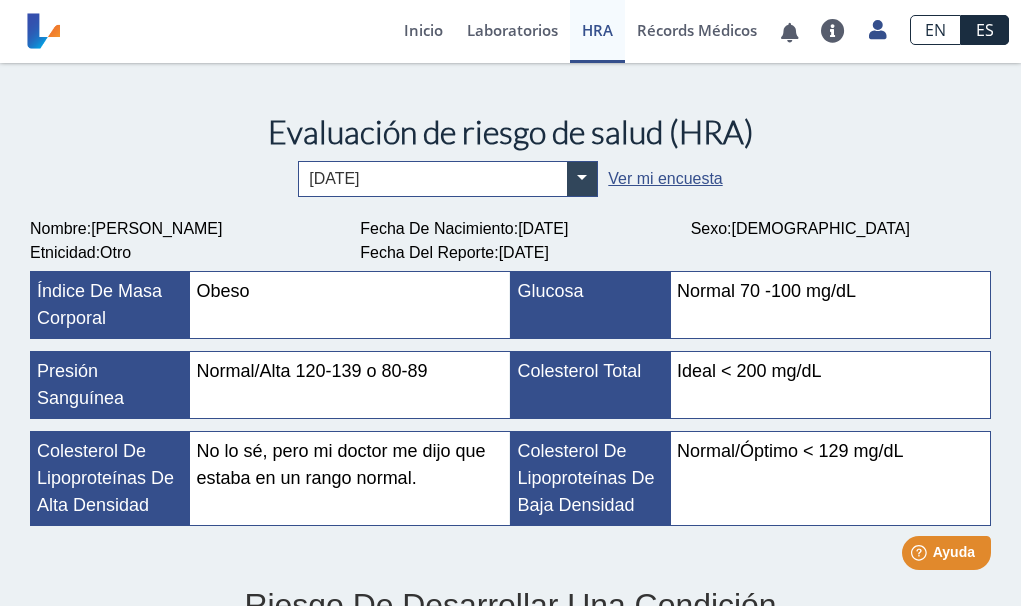 click on "Índice de masa corporal" 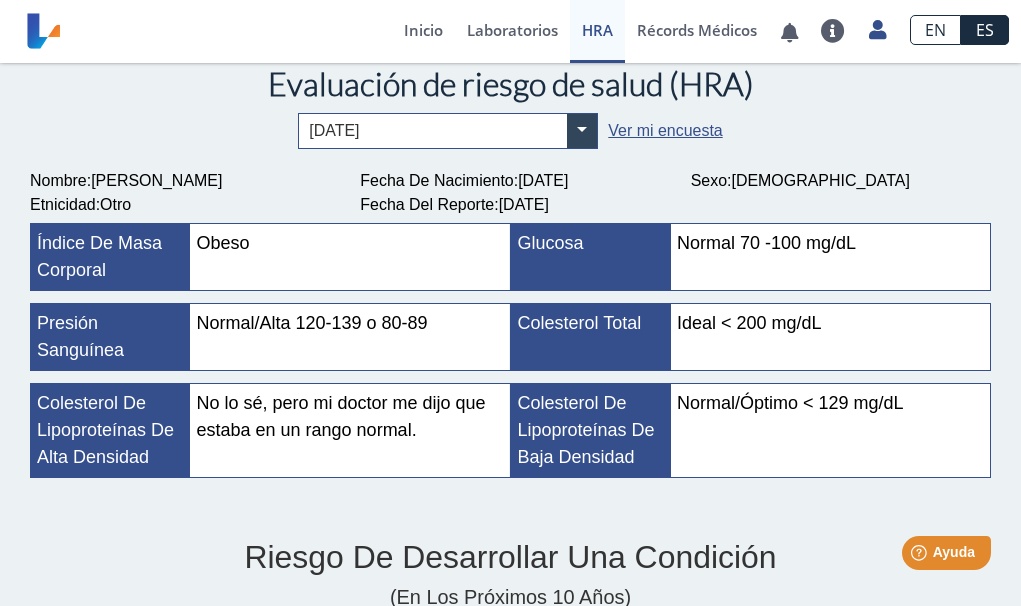 scroll, scrollTop: 0, scrollLeft: 0, axis: both 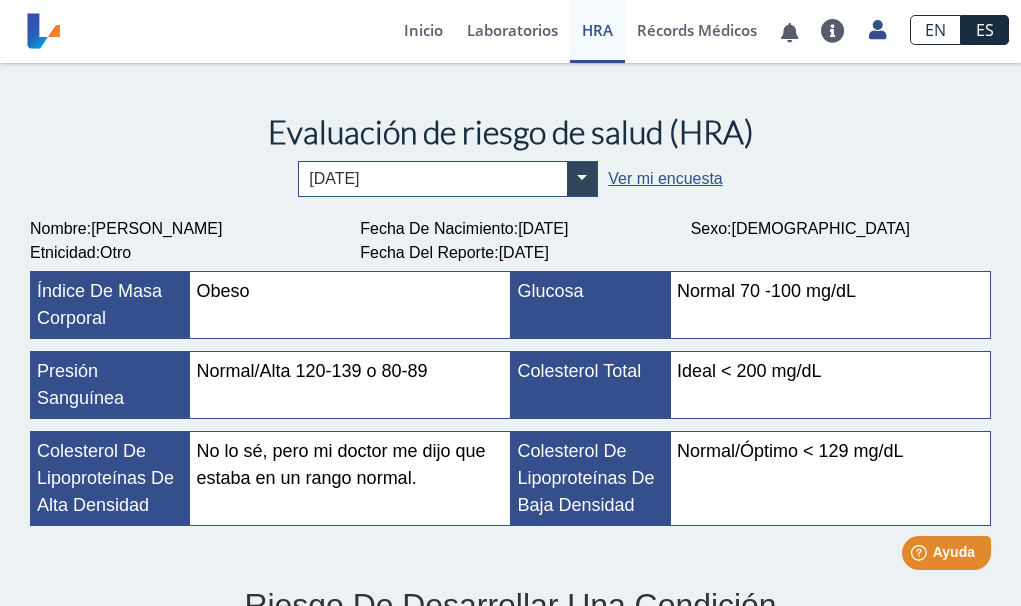 click on "Ver mi encuesta" 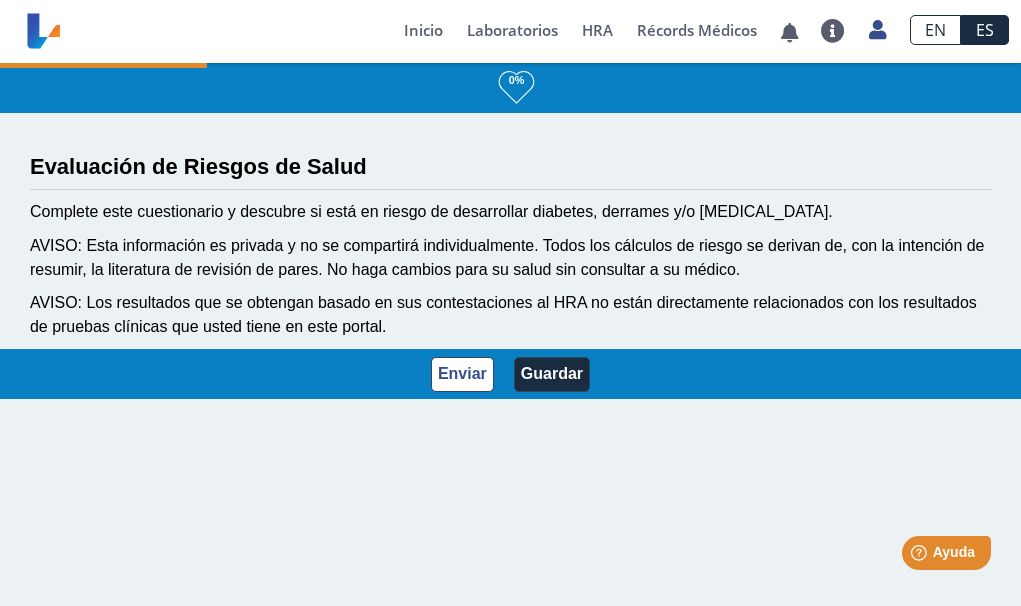select on "7: 233" 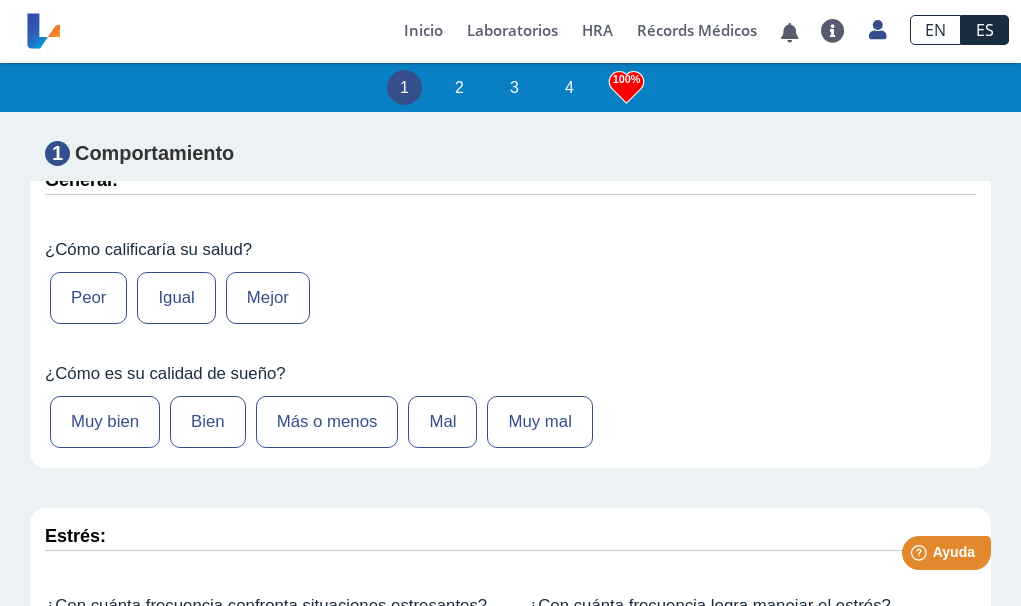 scroll, scrollTop: 300, scrollLeft: 0, axis: vertical 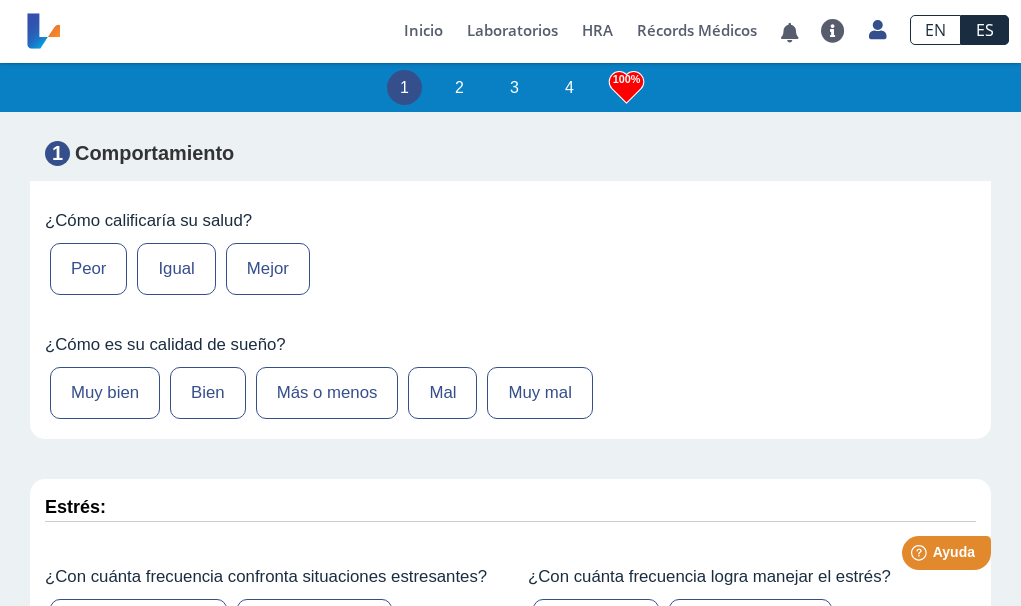 click on "Bien" at bounding box center [208, 393] 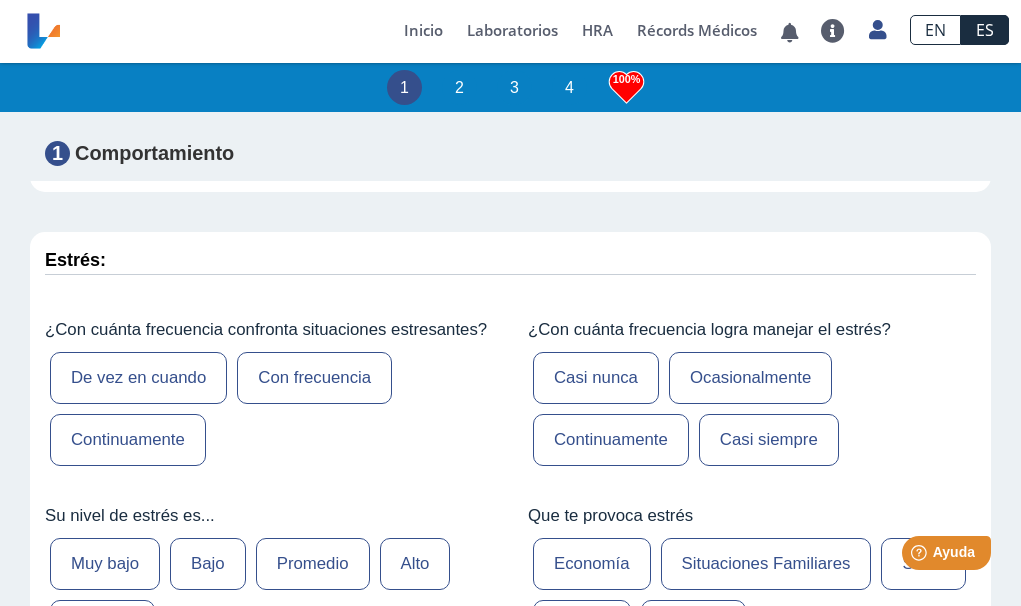 scroll, scrollTop: 600, scrollLeft: 0, axis: vertical 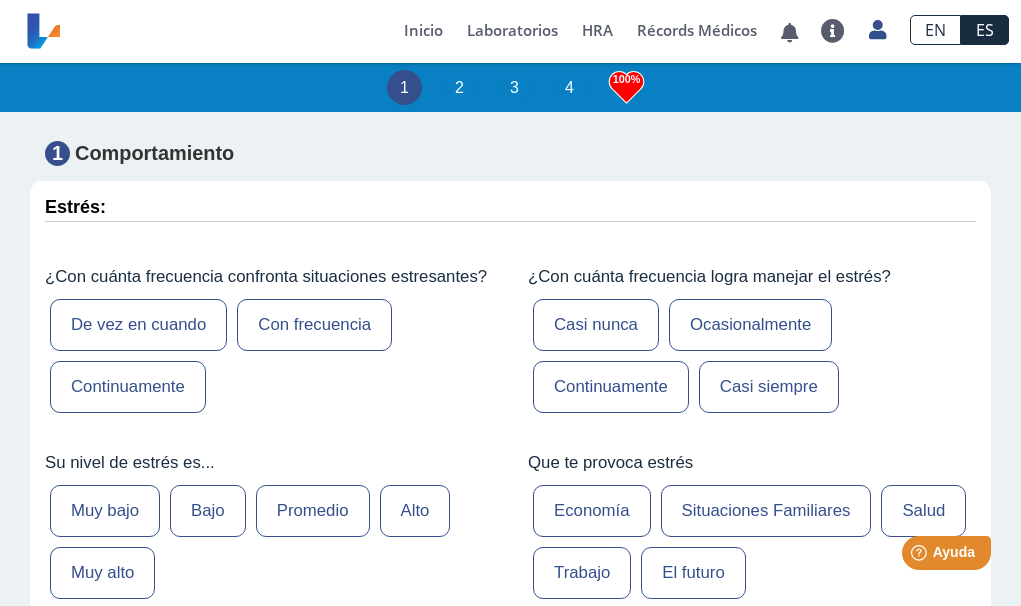 click on "De vez en cuando" at bounding box center [138, 325] 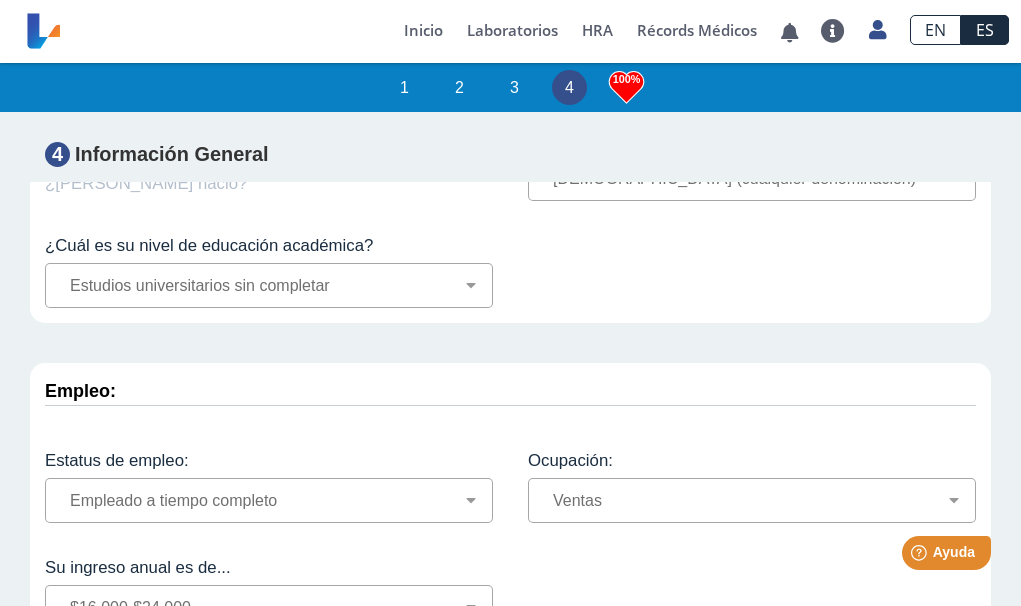scroll, scrollTop: 9469, scrollLeft: 0, axis: vertical 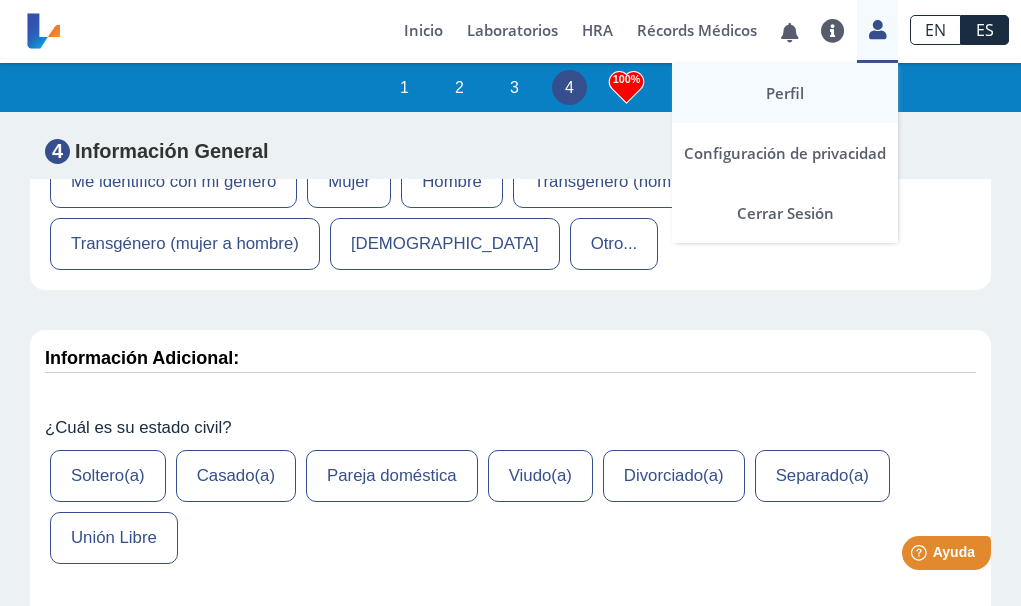 click on "Perfil" at bounding box center (785, 93) 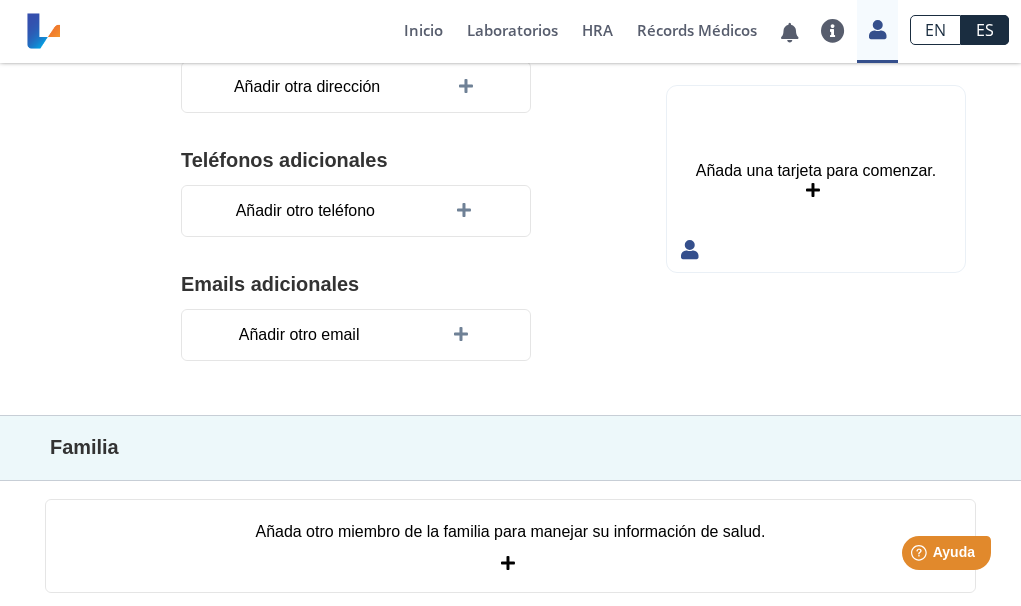 scroll, scrollTop: 424, scrollLeft: 0, axis: vertical 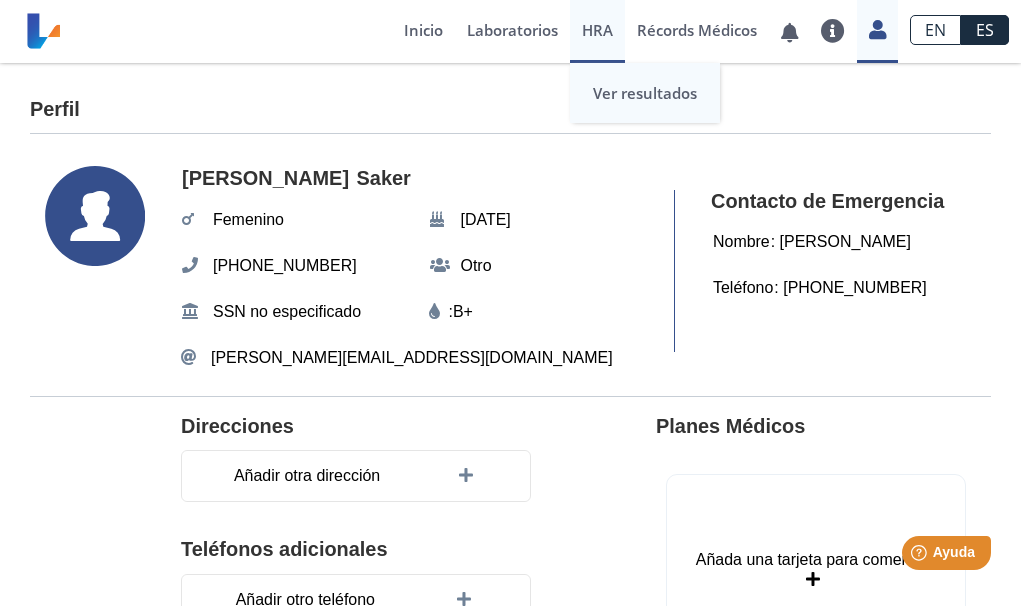 click on "Ver resultados" at bounding box center [645, 93] 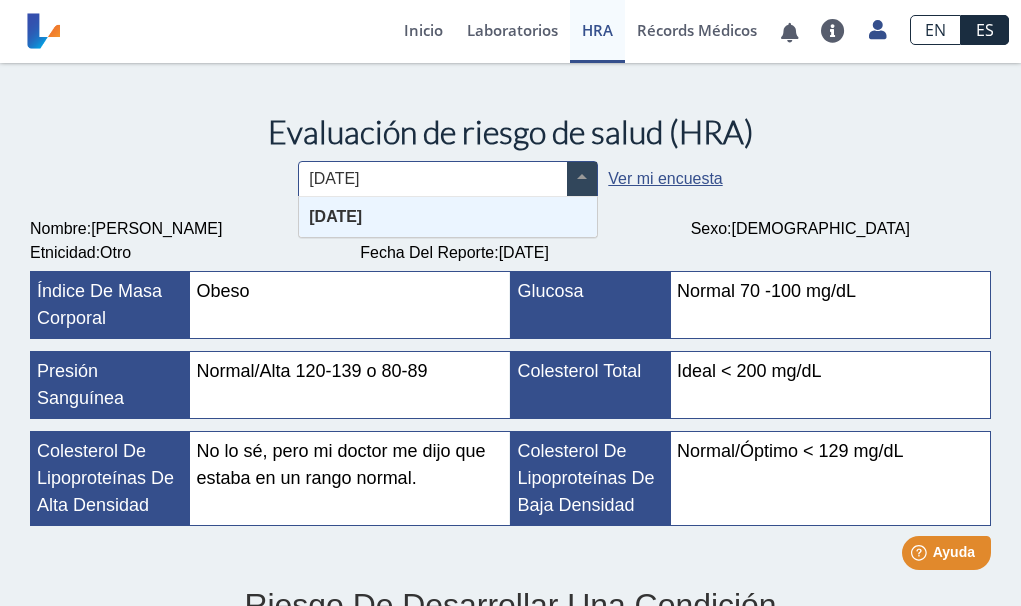 click 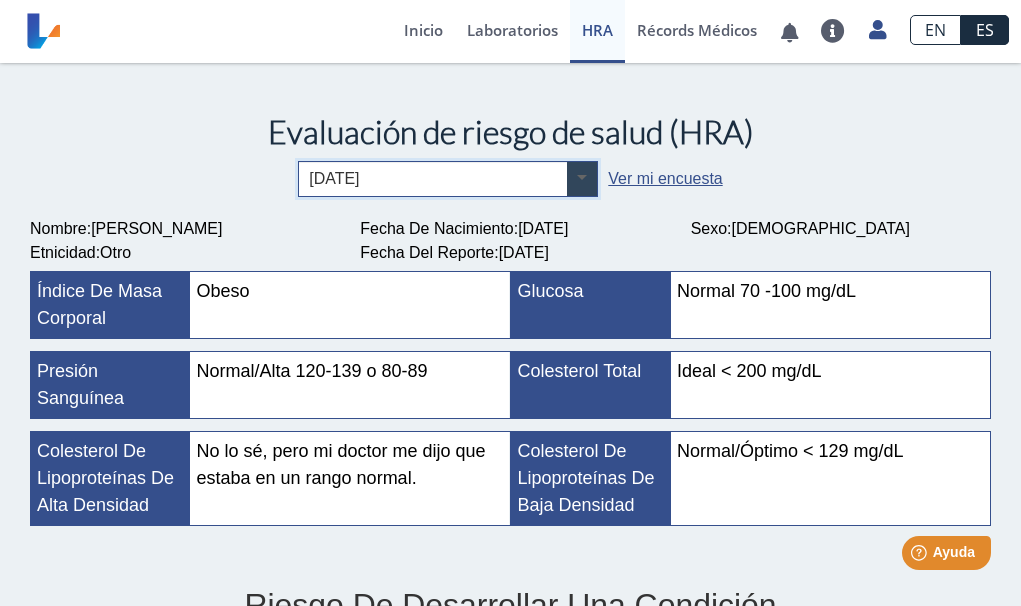 click 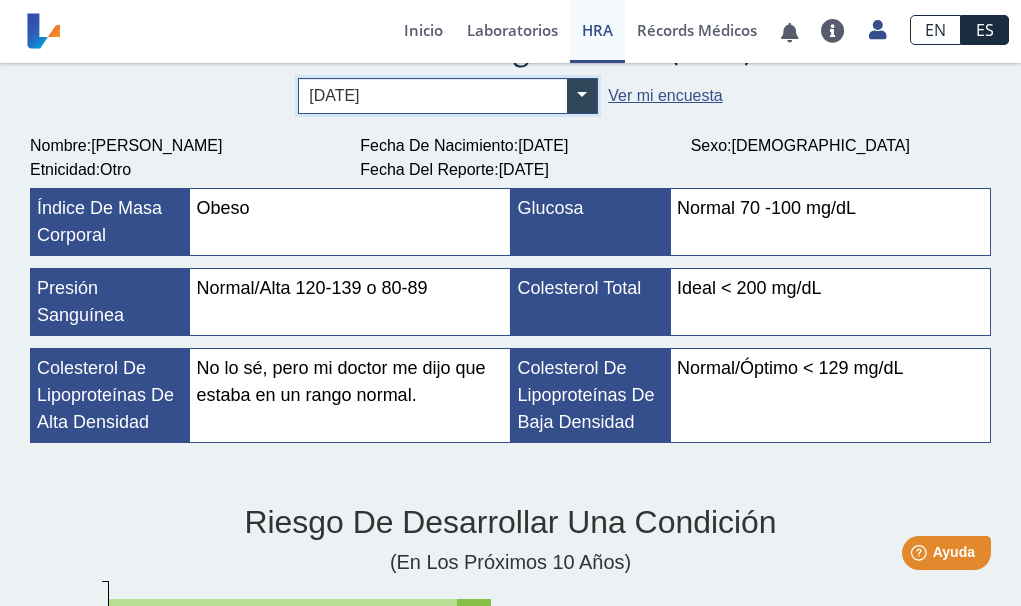 scroll, scrollTop: 0, scrollLeft: 0, axis: both 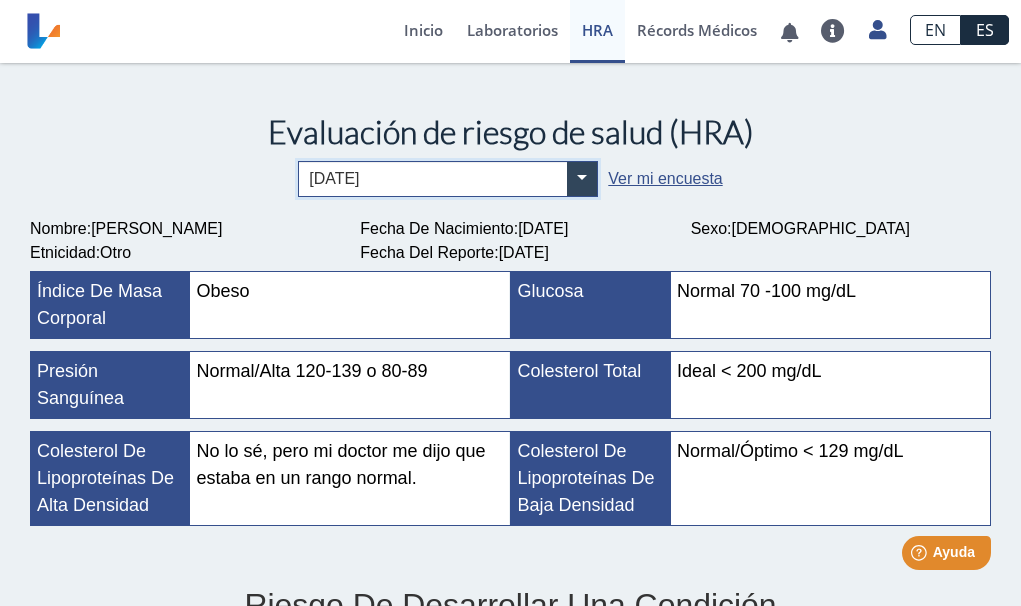 click on "Glucosa" 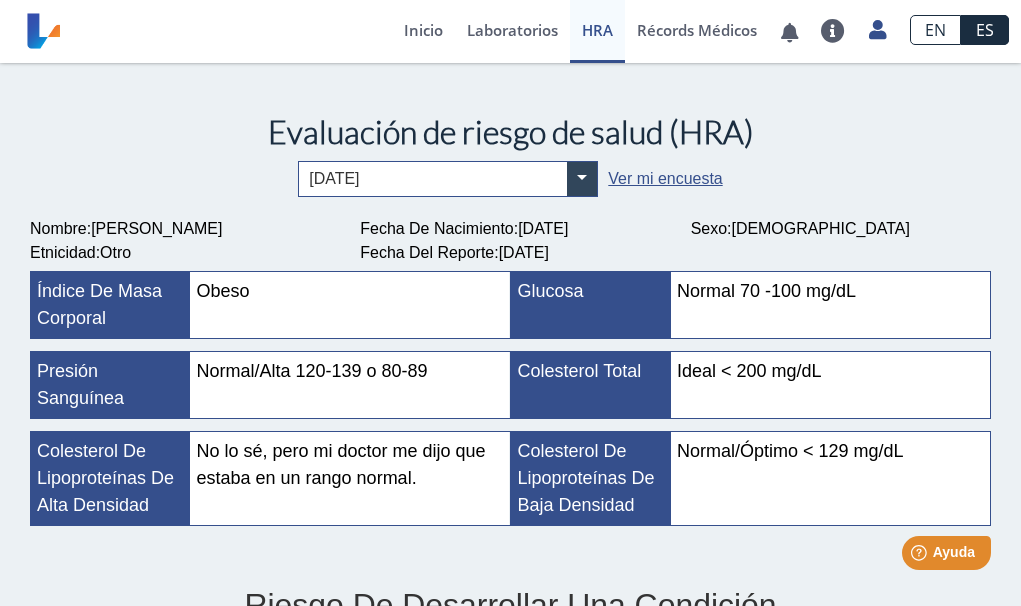 drag, startPoint x: 339, startPoint y: 315, endPoint x: 314, endPoint y: 306, distance: 26.57066 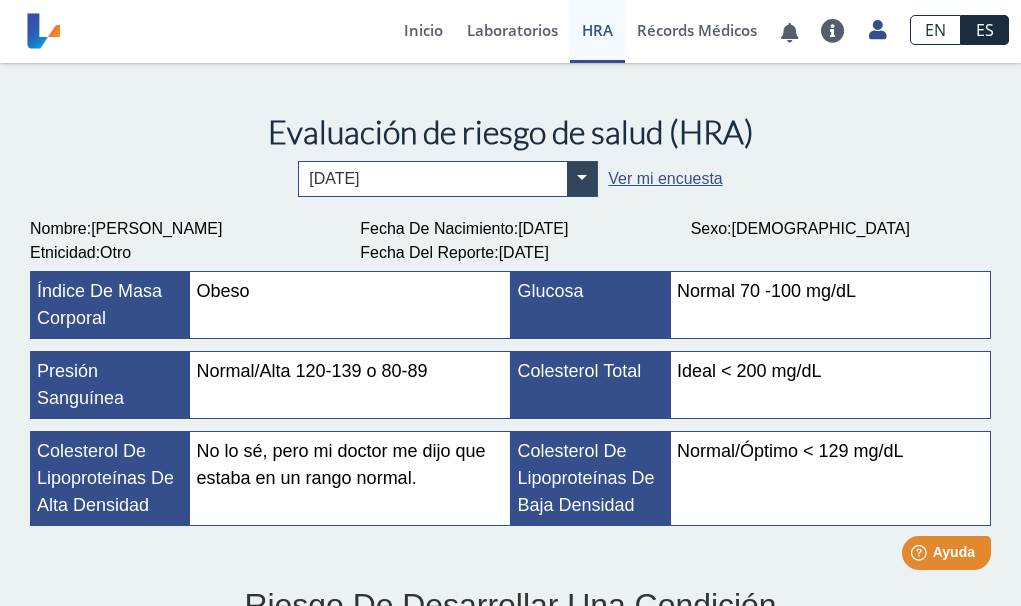 click on "Etnicidad" 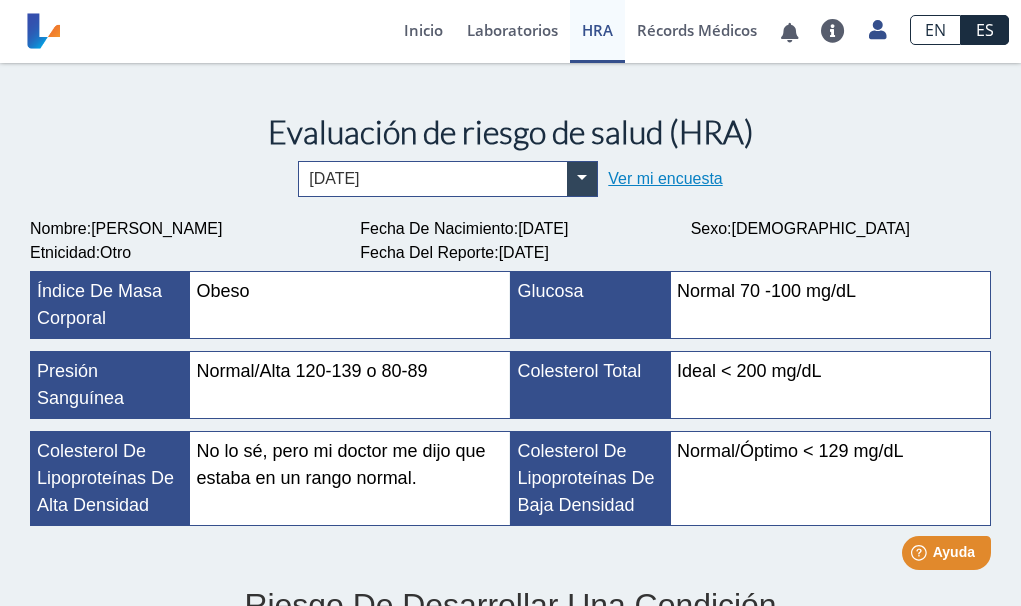 click on "Ver mi encuesta" 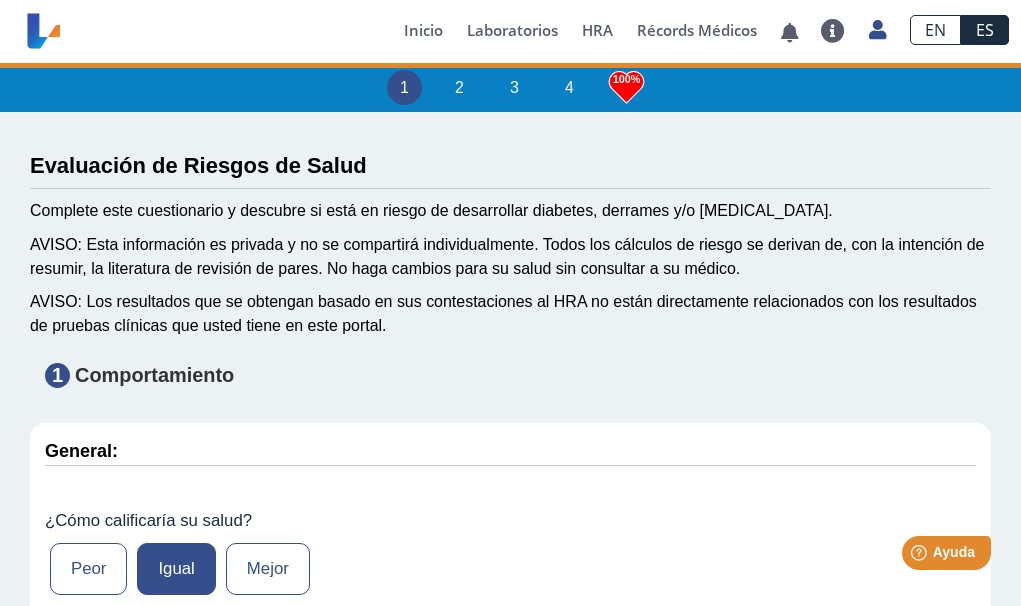 type on "237" 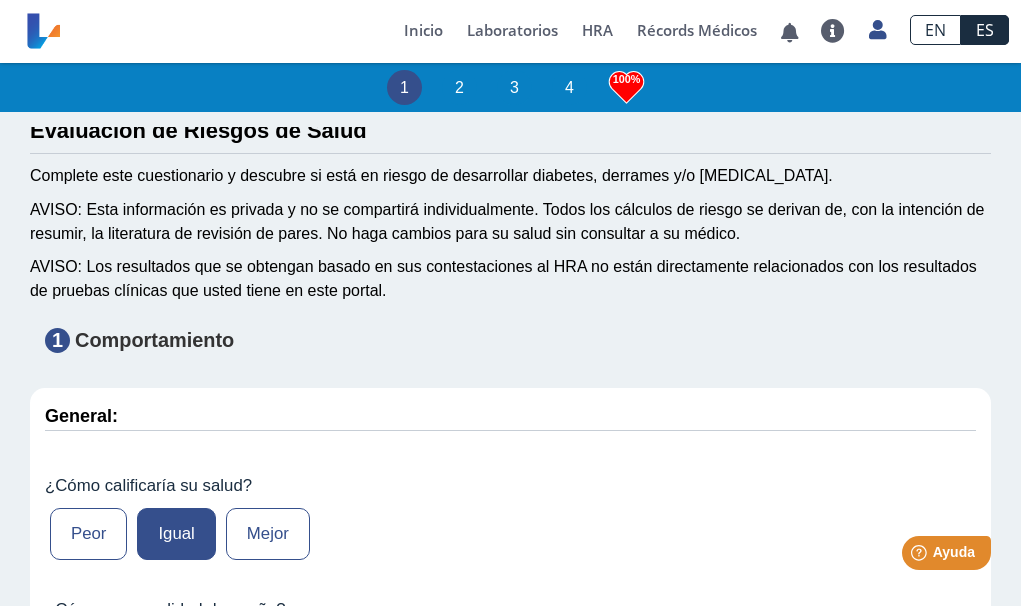 scroll, scrollTop: 0, scrollLeft: 0, axis: both 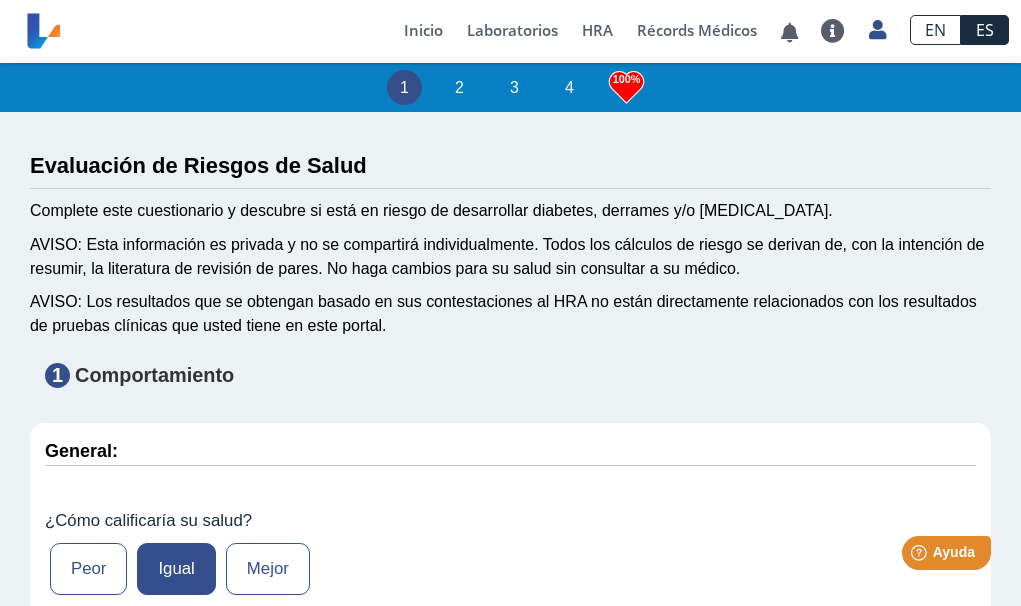 click on "1" at bounding box center (57, 375) 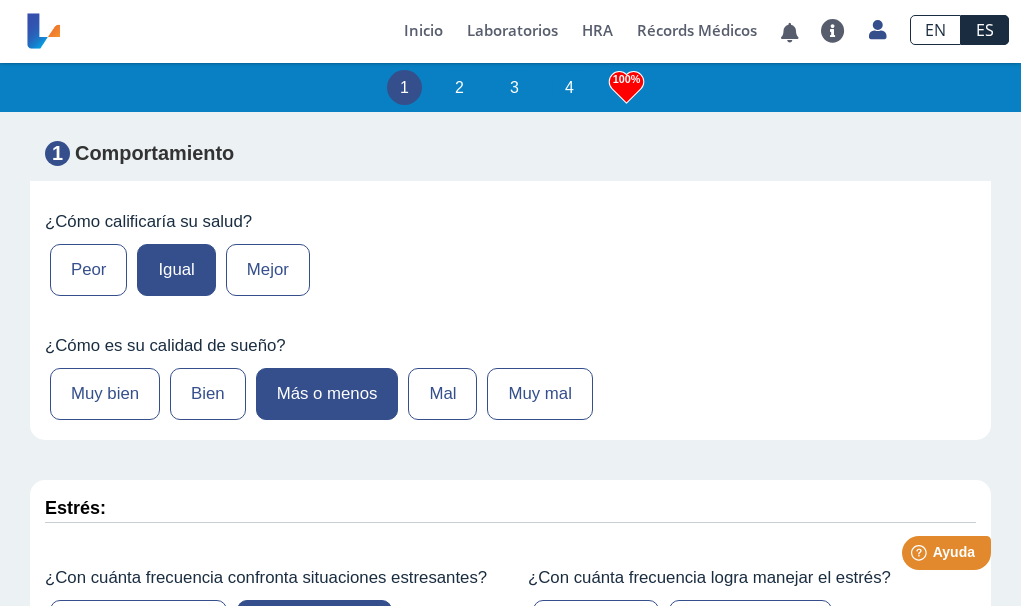 scroll, scrollTop: 300, scrollLeft: 0, axis: vertical 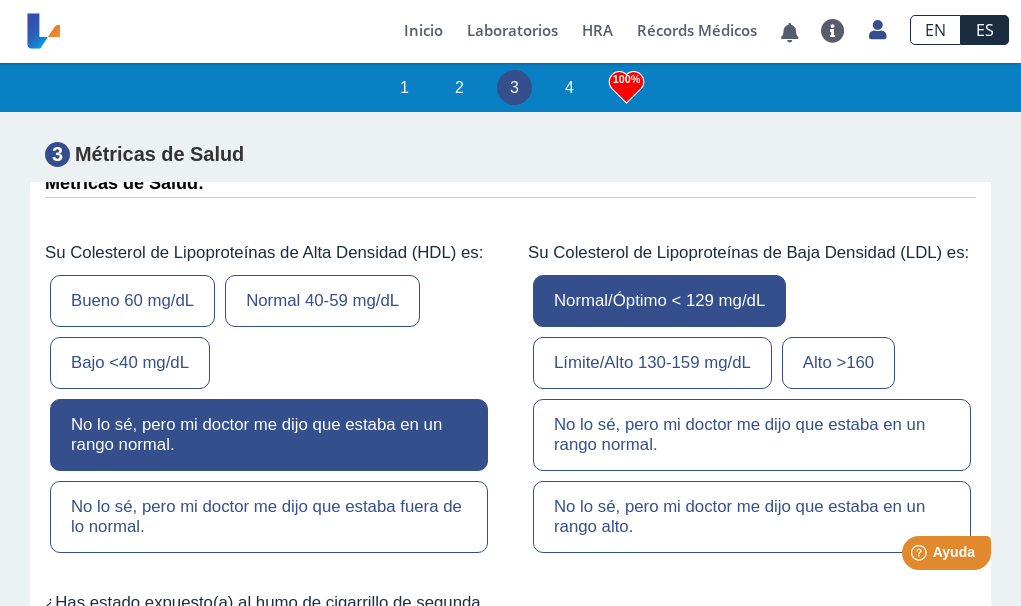 click on "Bueno 60 mg/dL" at bounding box center [132, 301] 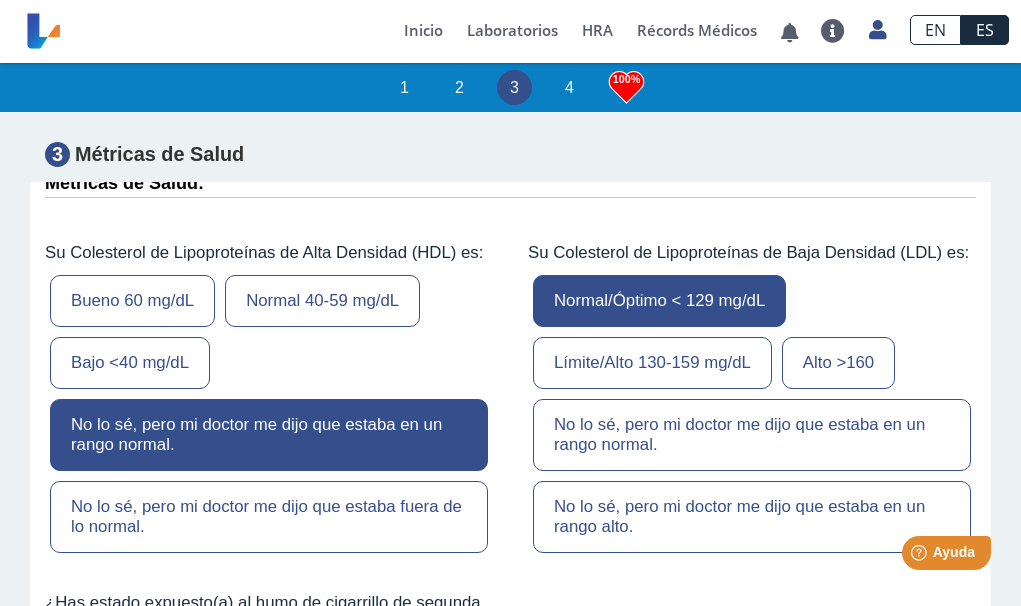 click on "Normal/Óptimo < 129 mg/dL" at bounding box center (659, 301) 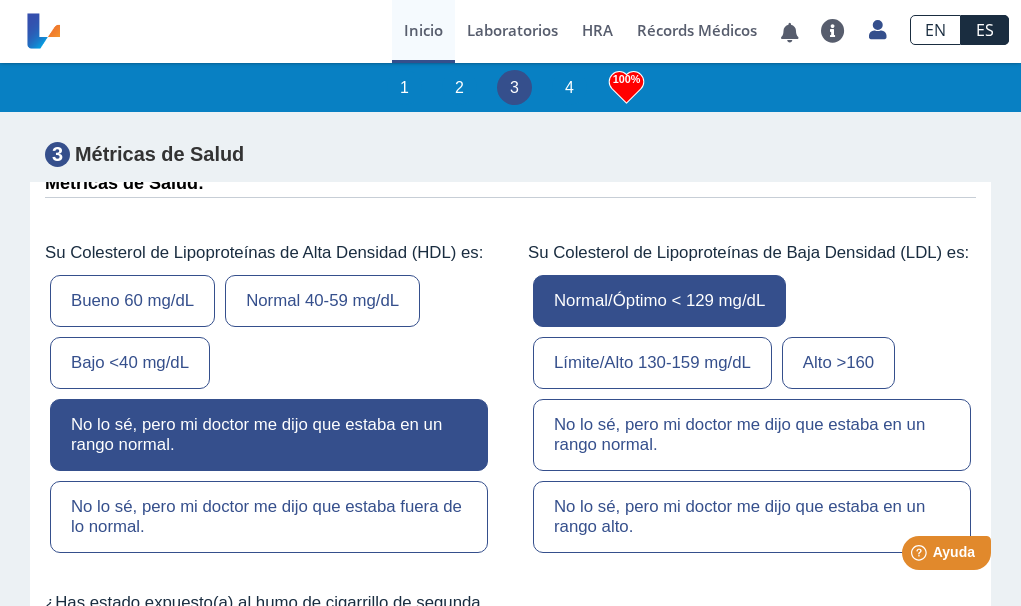 click on "Inicio" at bounding box center [423, 31] 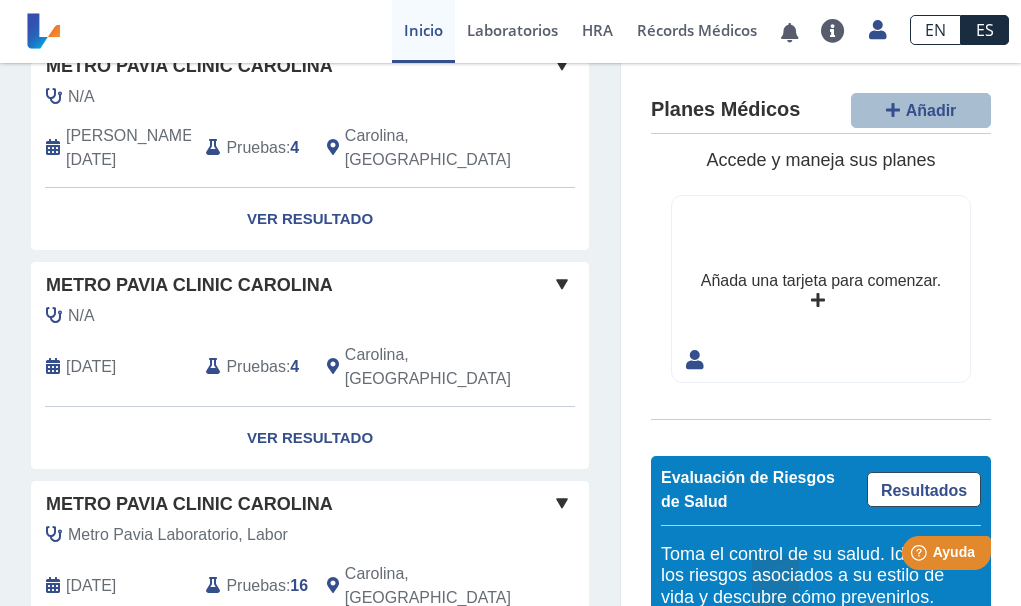 scroll, scrollTop: 644, scrollLeft: 0, axis: vertical 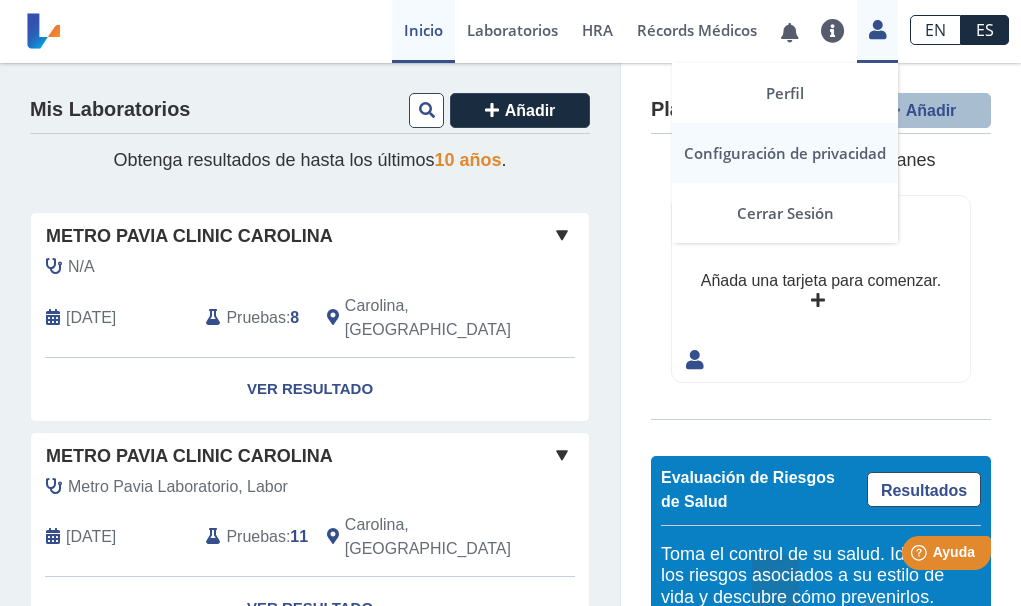 click on "Configuración de privacidad" at bounding box center [785, 153] 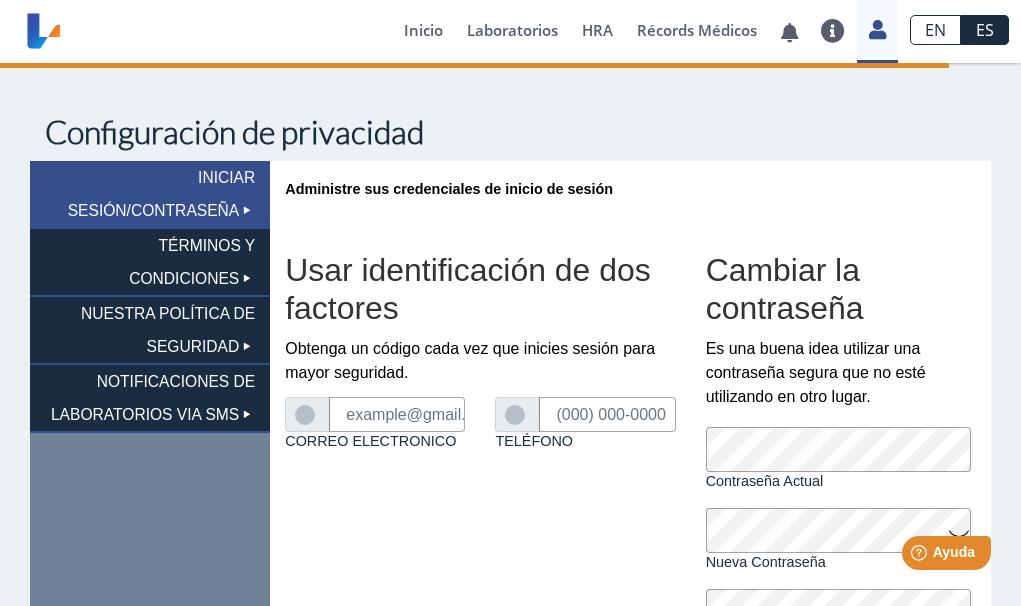 type on "[PERSON_NAME][EMAIL_ADDRESS][DOMAIN_NAME]" 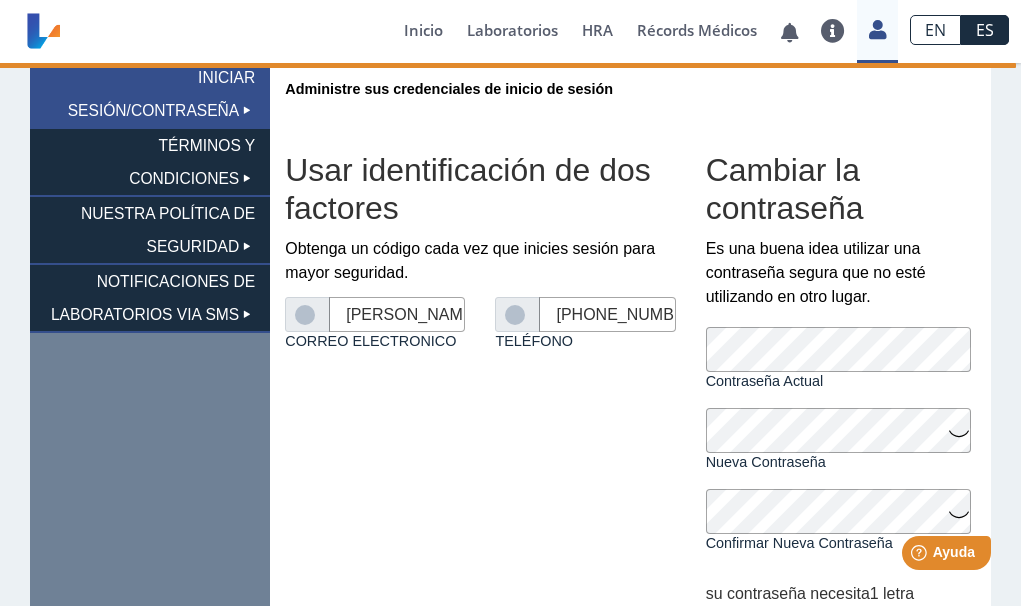 scroll, scrollTop: 0, scrollLeft: 0, axis: both 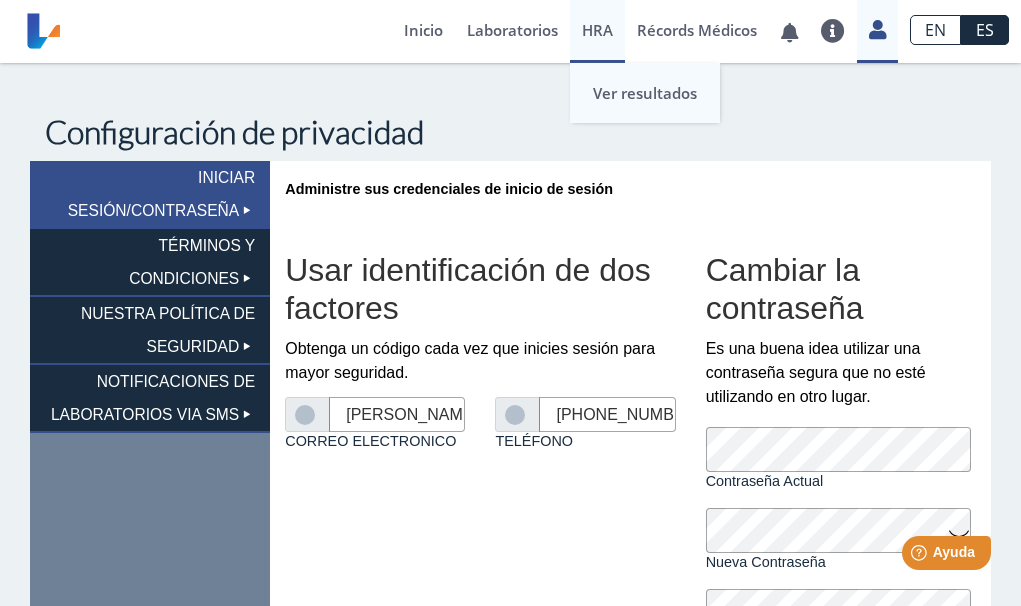 click on "Ver resultados" at bounding box center [645, 93] 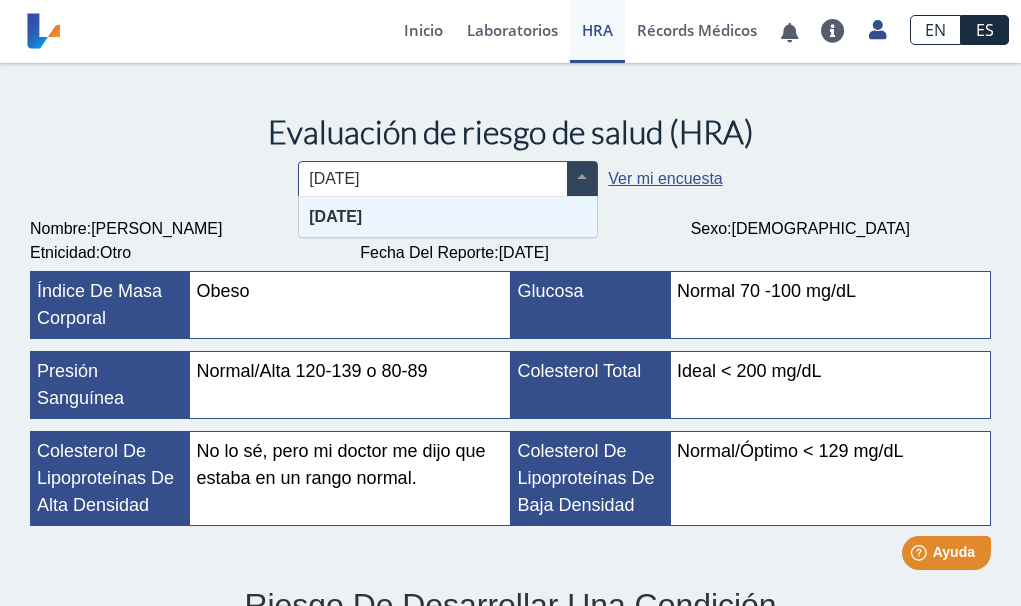 click 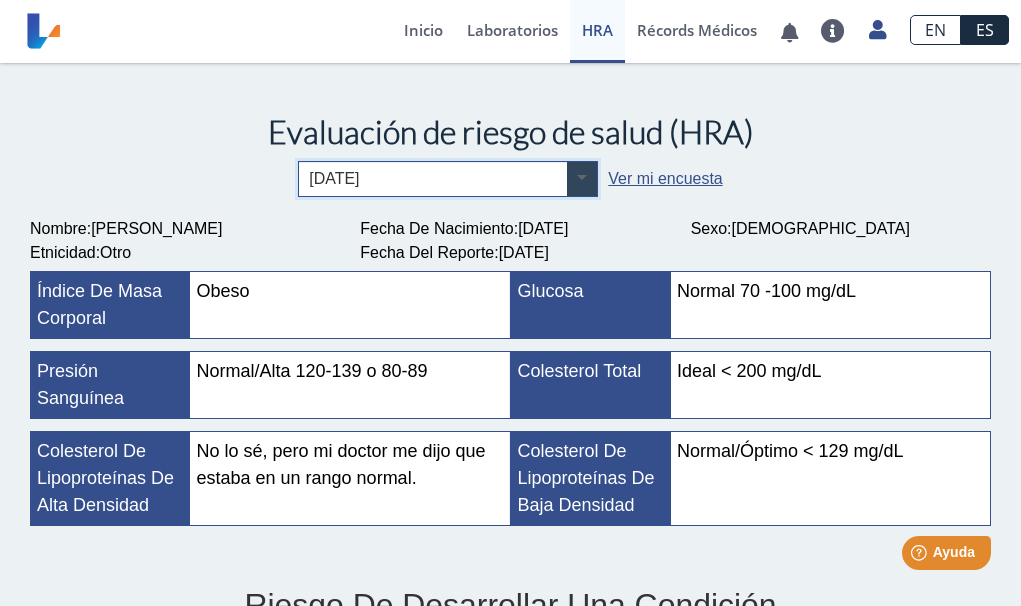 click 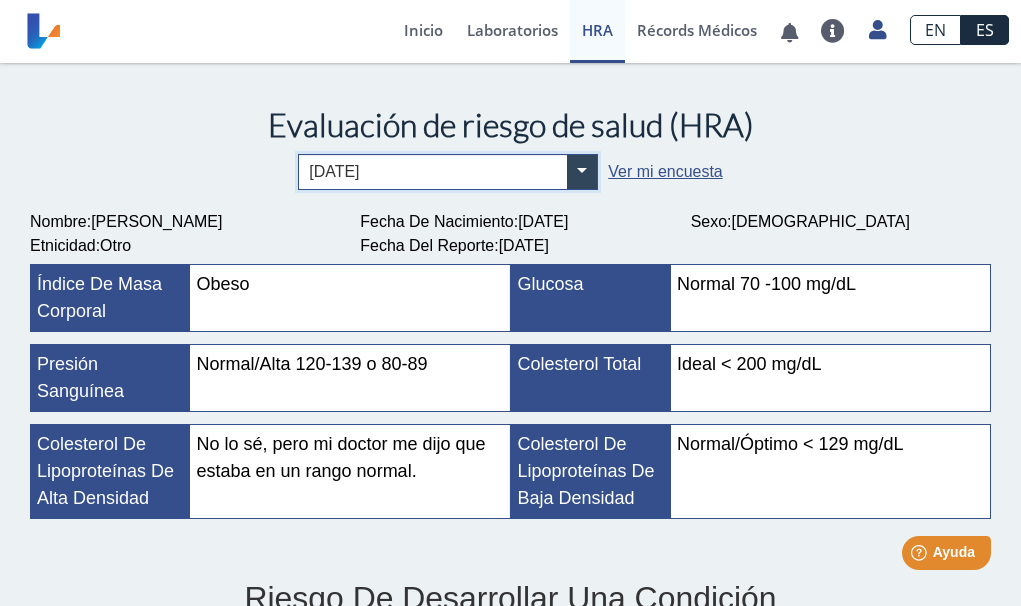 scroll, scrollTop: 0, scrollLeft: 0, axis: both 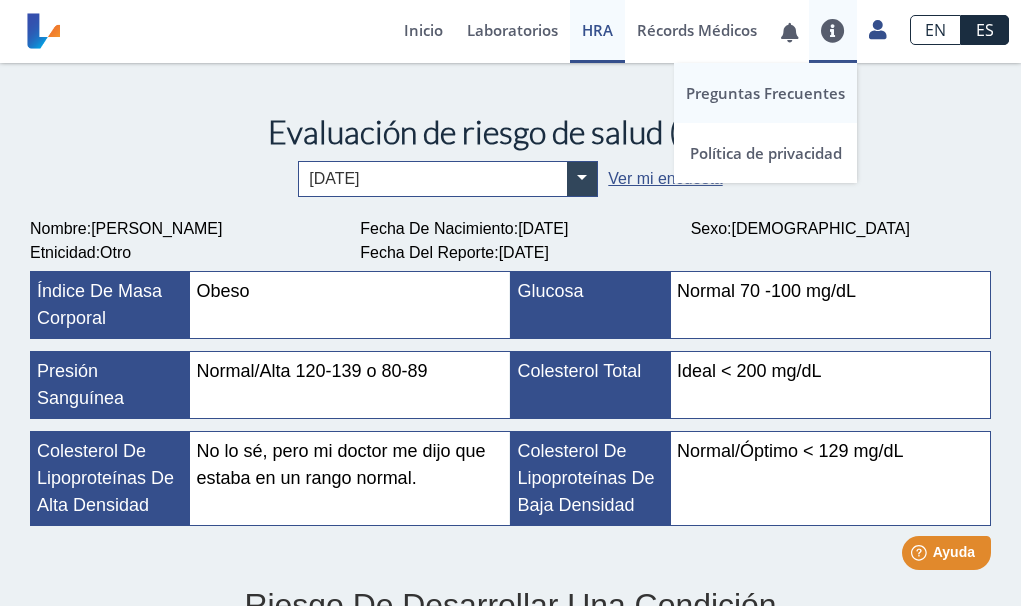 click on "Preguntas Frecuentes" at bounding box center [765, 93] 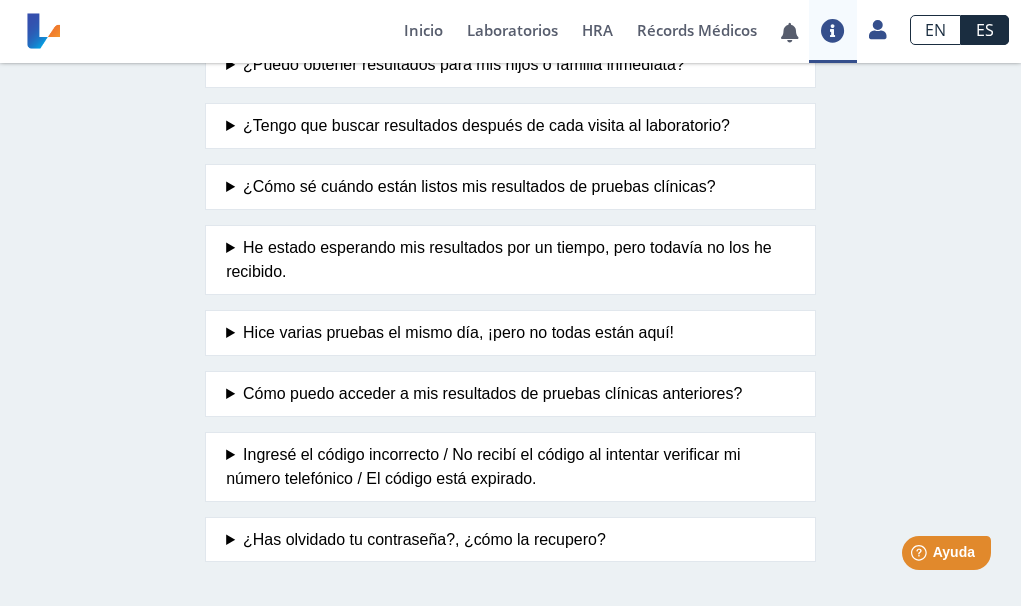 scroll, scrollTop: 446, scrollLeft: 0, axis: vertical 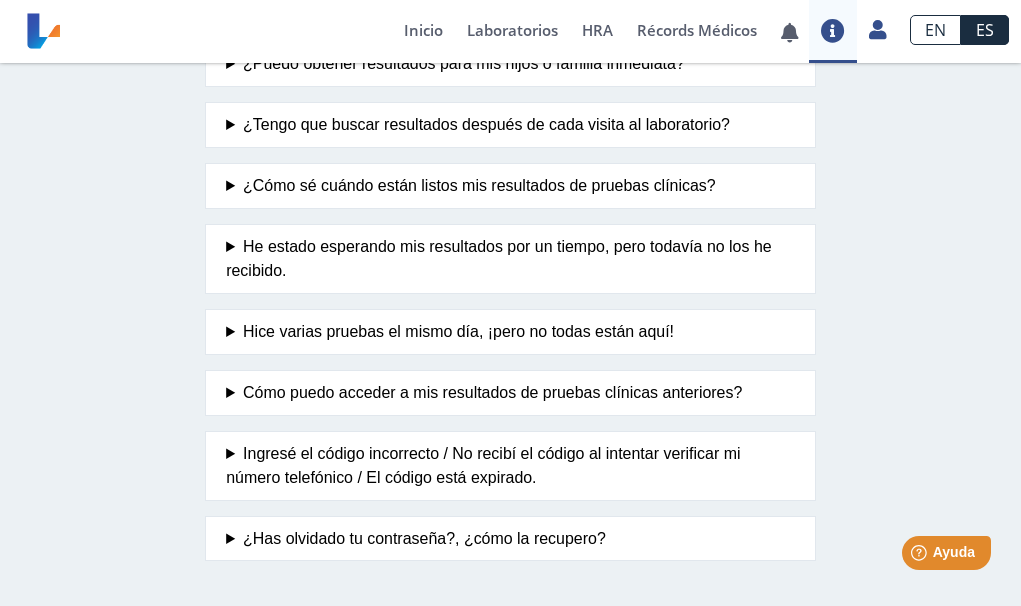 click on "Hice varias pruebas el mismo día, ¡pero no todas están aquí!" 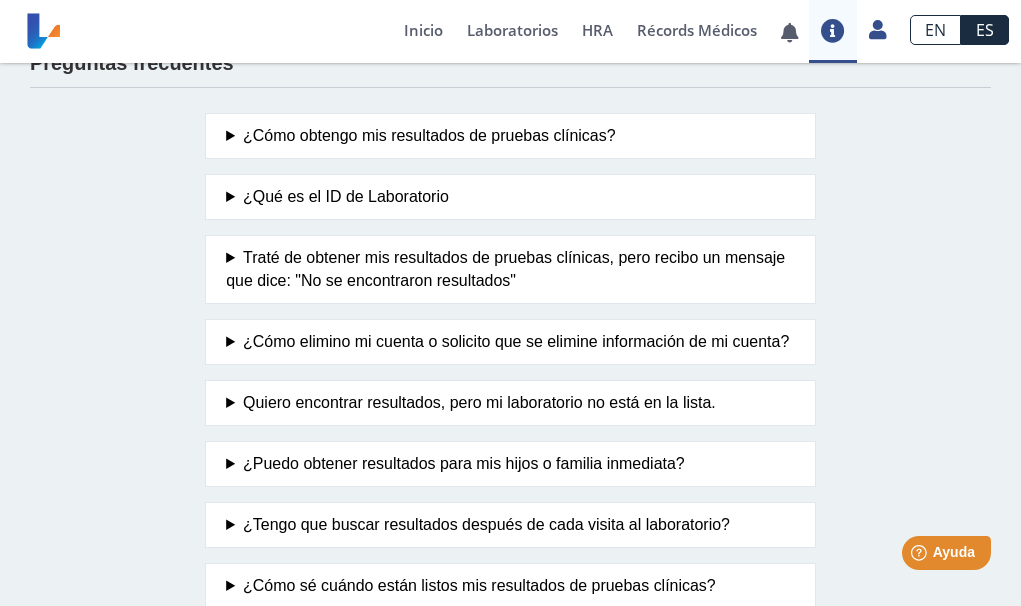 scroll, scrollTop: 0, scrollLeft: 0, axis: both 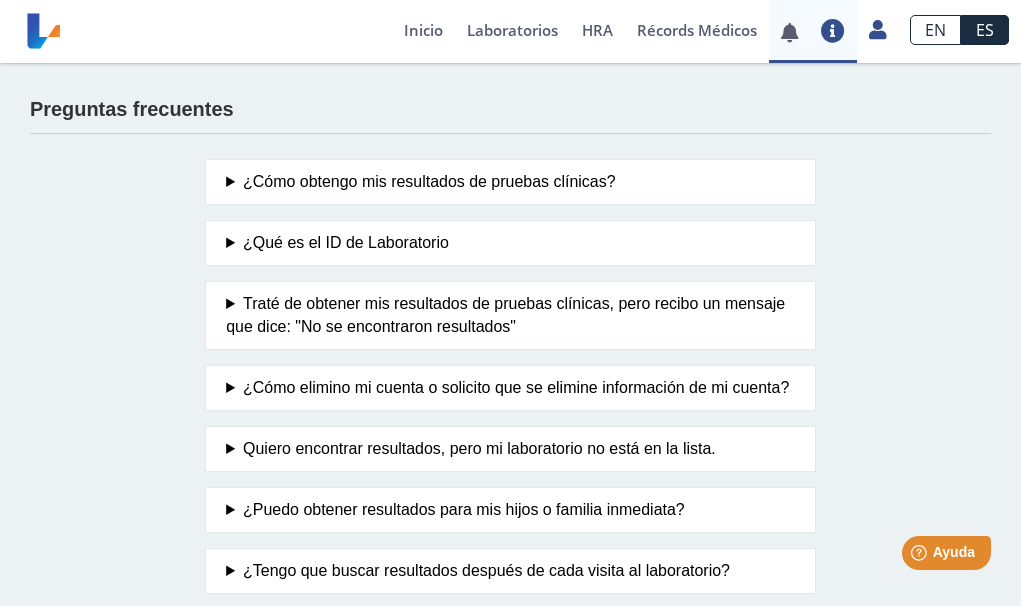 click at bounding box center [789, 32] 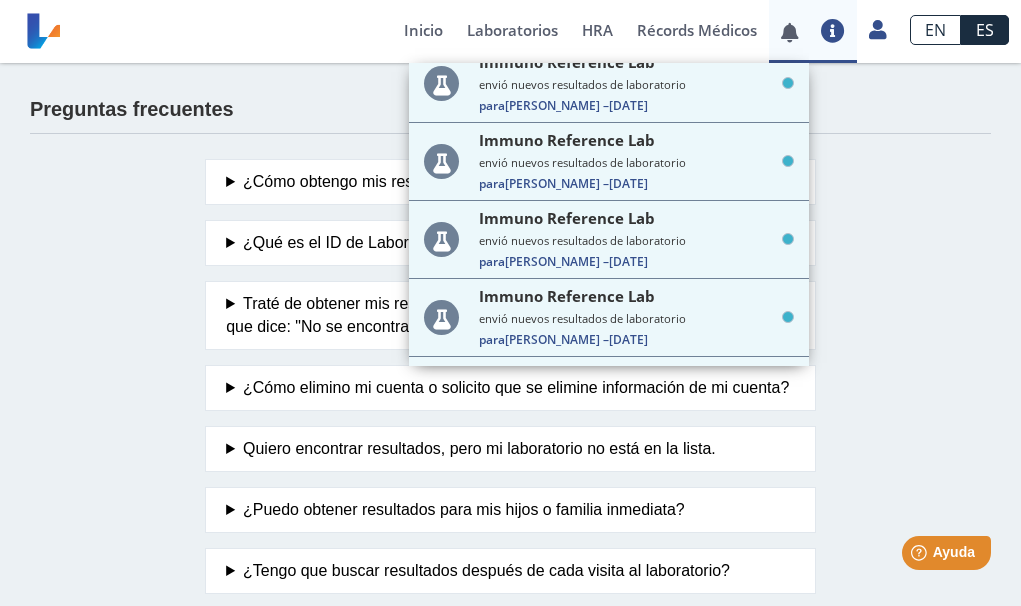 scroll, scrollTop: 0, scrollLeft: 0, axis: both 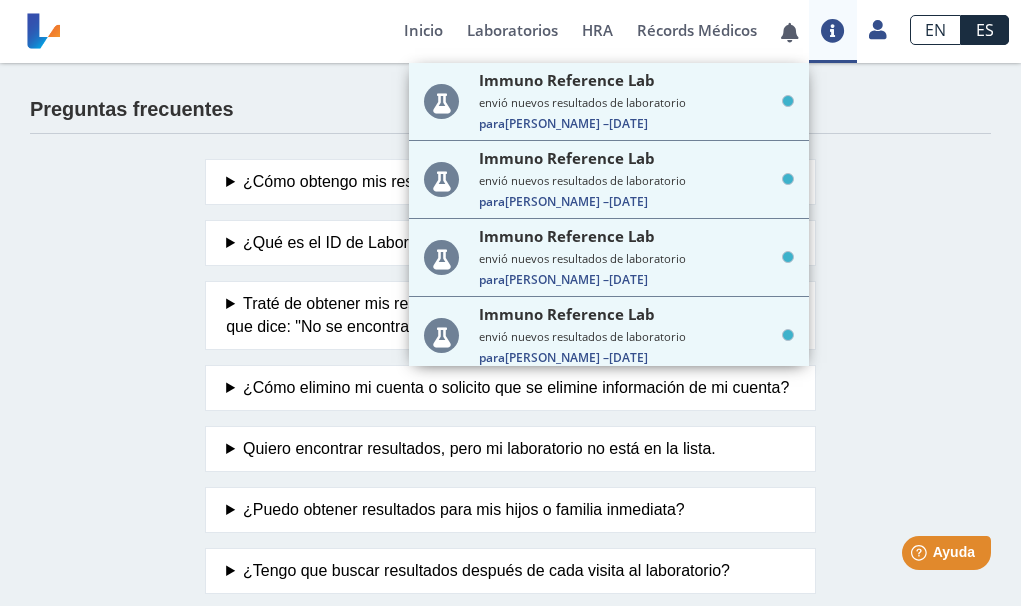click on "Preguntas frecuentes ¿Cómo obtengo mis resultados de pruebas clínicas? Haga clic en el botón azul de “Añadir” en su página de inicio, o en la pestaña de “Laboratorios” que verá en la parte superior de la página. Una vez acceda a la página “Encuentre sus Resultados de Laboratorio”, elija entre confirmar su número de teléfono, o su ID de Laboratorio (su identificación como paciente del laboratorio). Si usa el mismo número de teléfono en todas las ubicaciones, ¡puede usar ese número de teléfono y haremos todo lo posible para obtenerlos todos con una sola búsqueda! ¿Qué es el ID de Laboratorio En cada visita, el laboratorio clínico le asignará un número que lo identifica como paciente. Al registrarlo, podrás adquirir acceso a todos los resultados clínicos disponibles para los cuales dicho laboratorio haya usado ese mismo identificador. Lo puede usar como alternativa a su número telefónico. ¿Cómo elimino mi cuenta o solicito que se elimine información de mi cuenta? aquí" 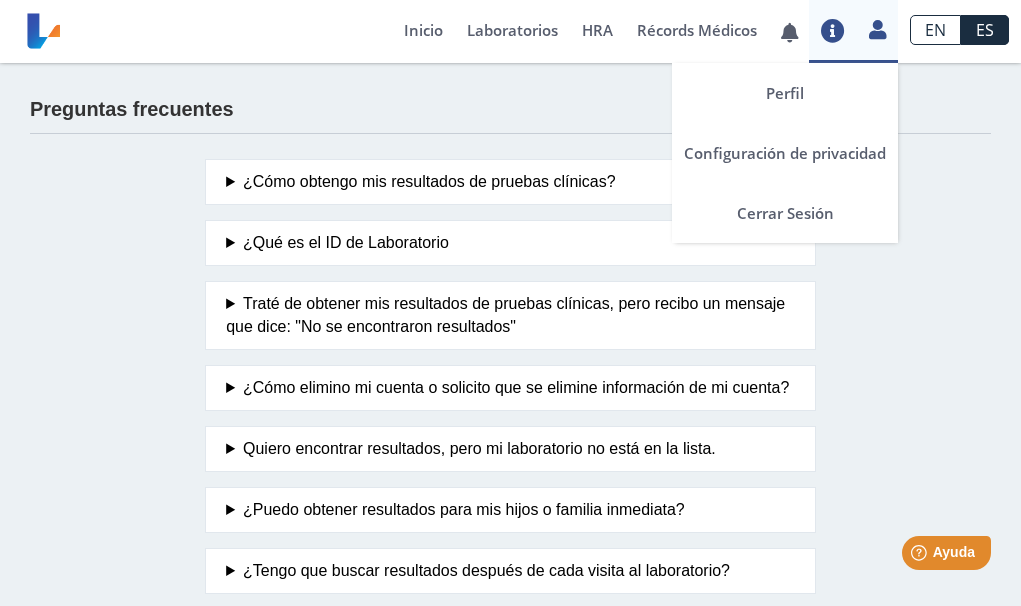 click at bounding box center (877, 29) 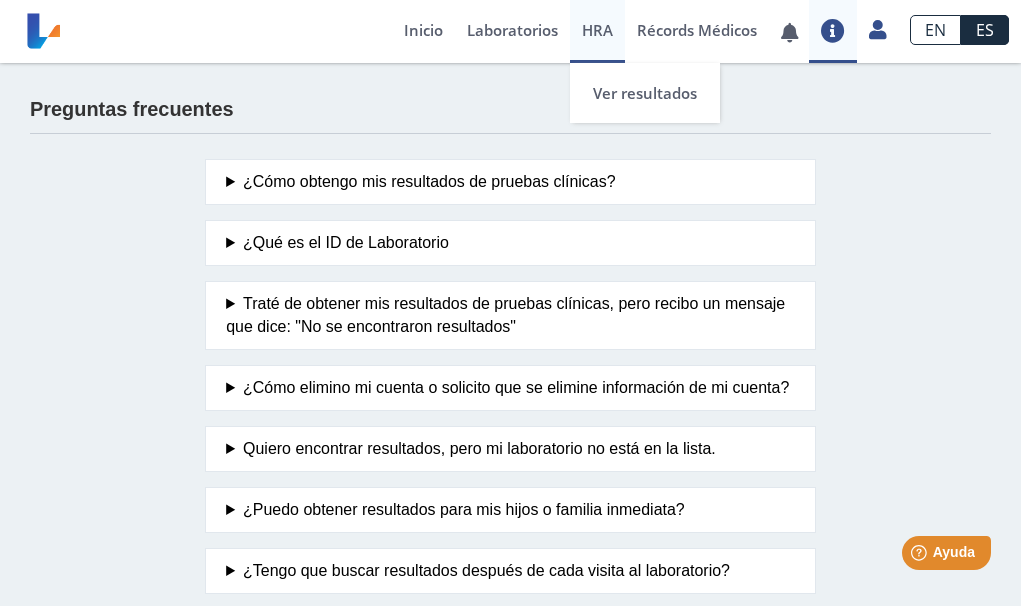 click on "HRA" at bounding box center (597, 30) 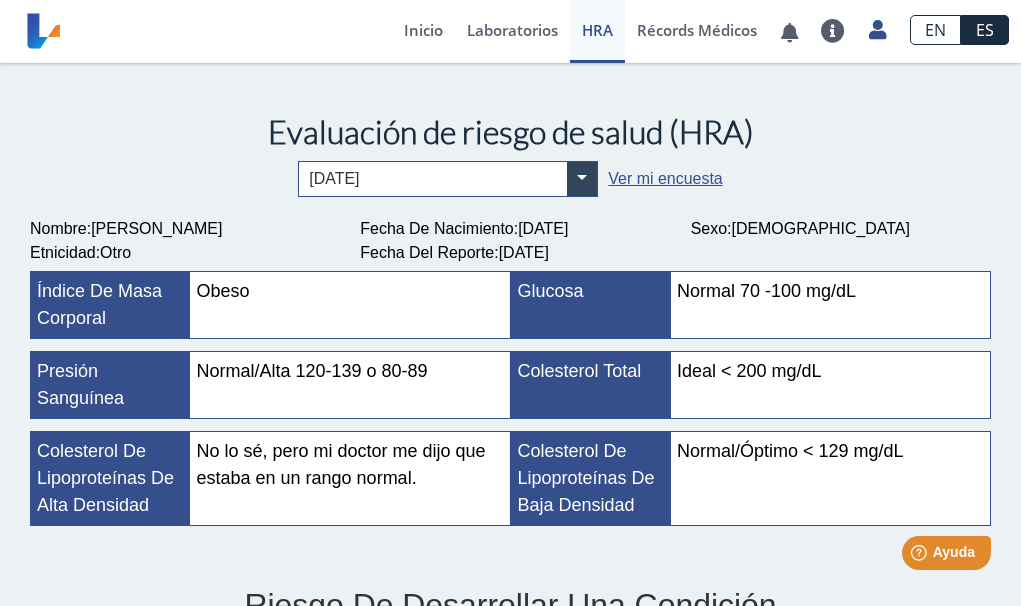 click on "Índice de masa corporal" 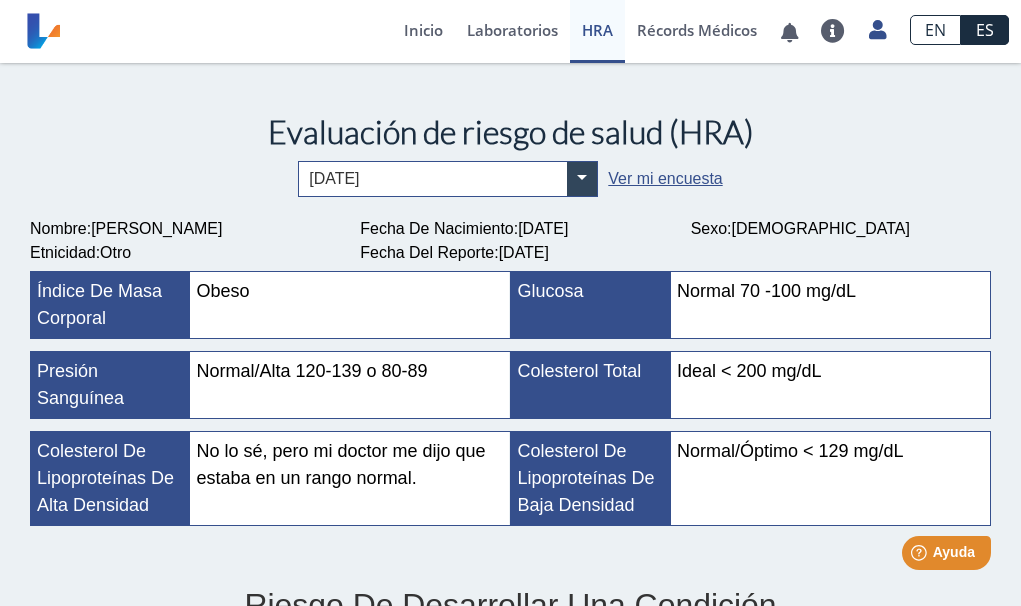scroll, scrollTop: 0, scrollLeft: 0, axis: both 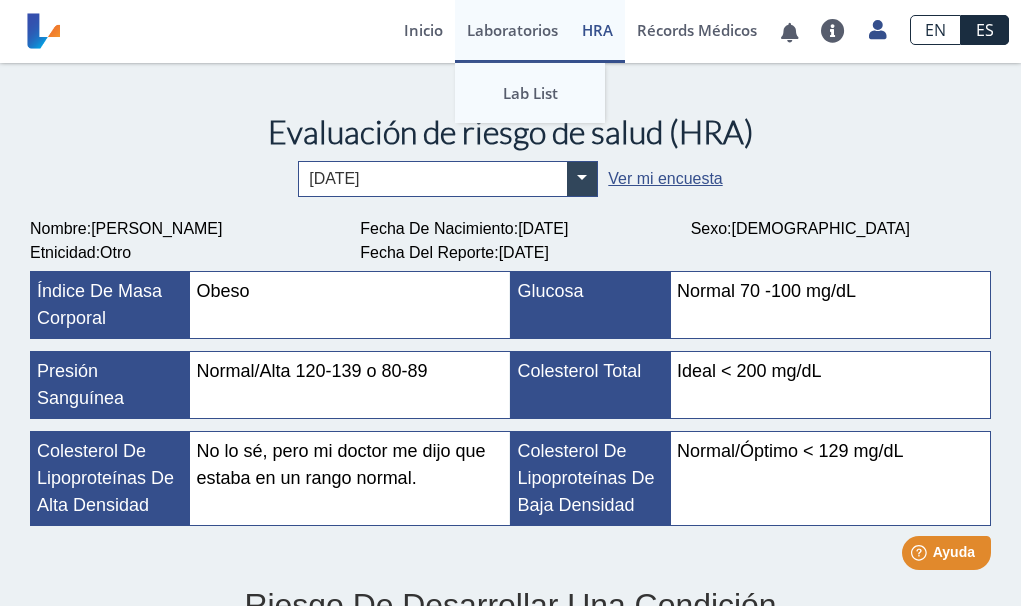 click on "Lab List" at bounding box center [530, 93] 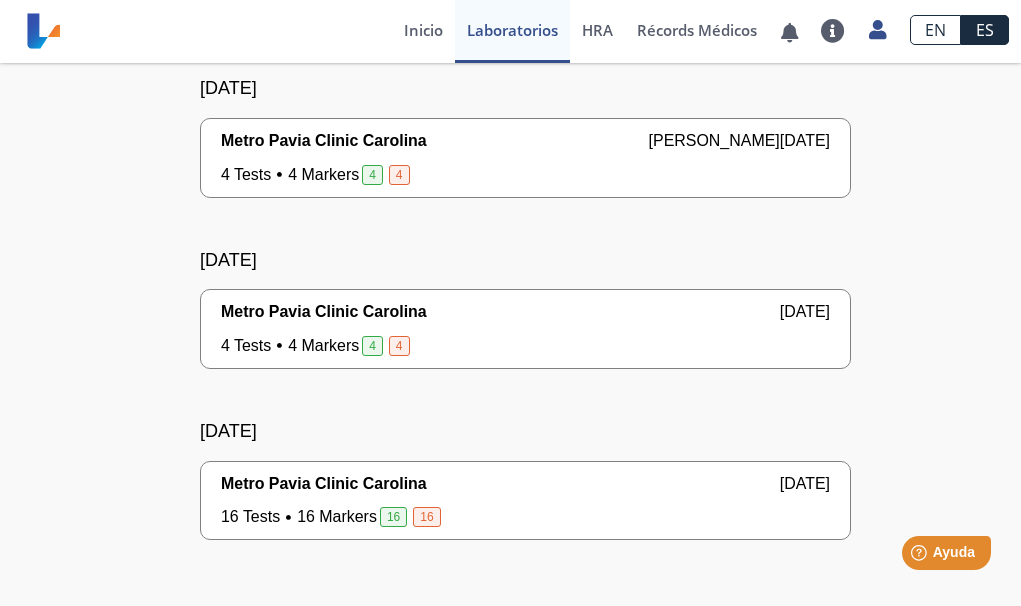 scroll, scrollTop: 414, scrollLeft: 0, axis: vertical 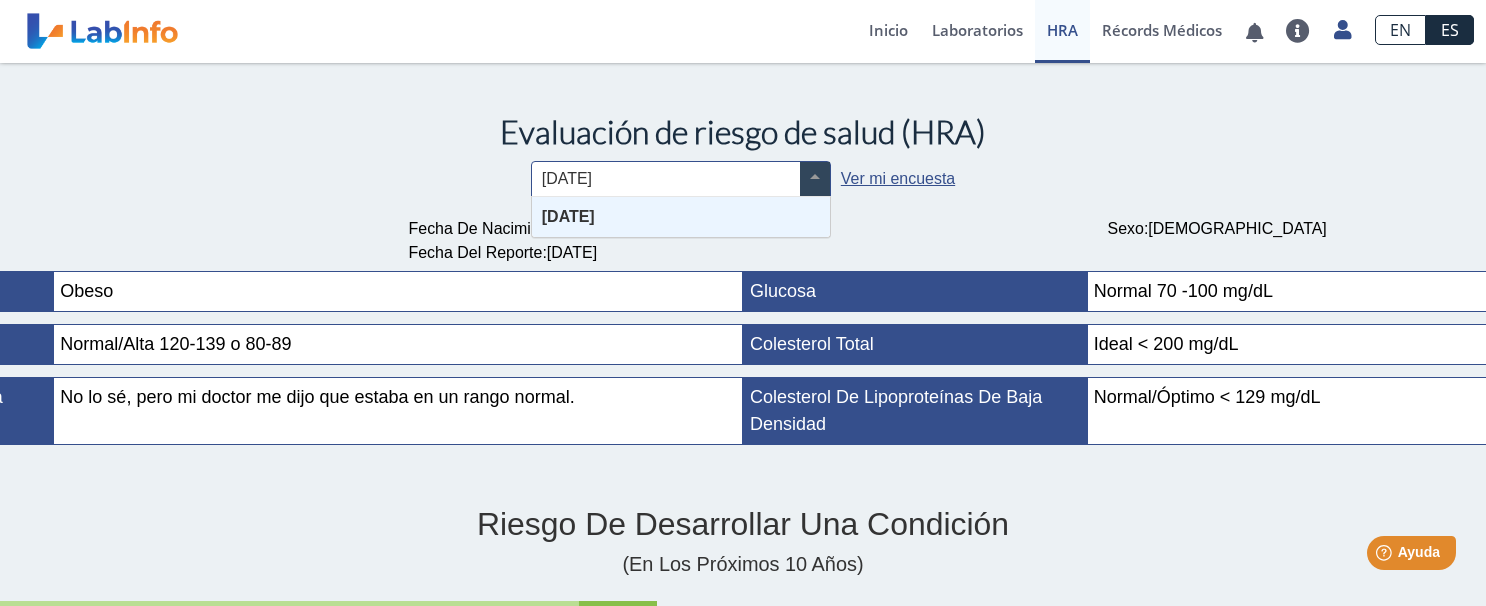 click 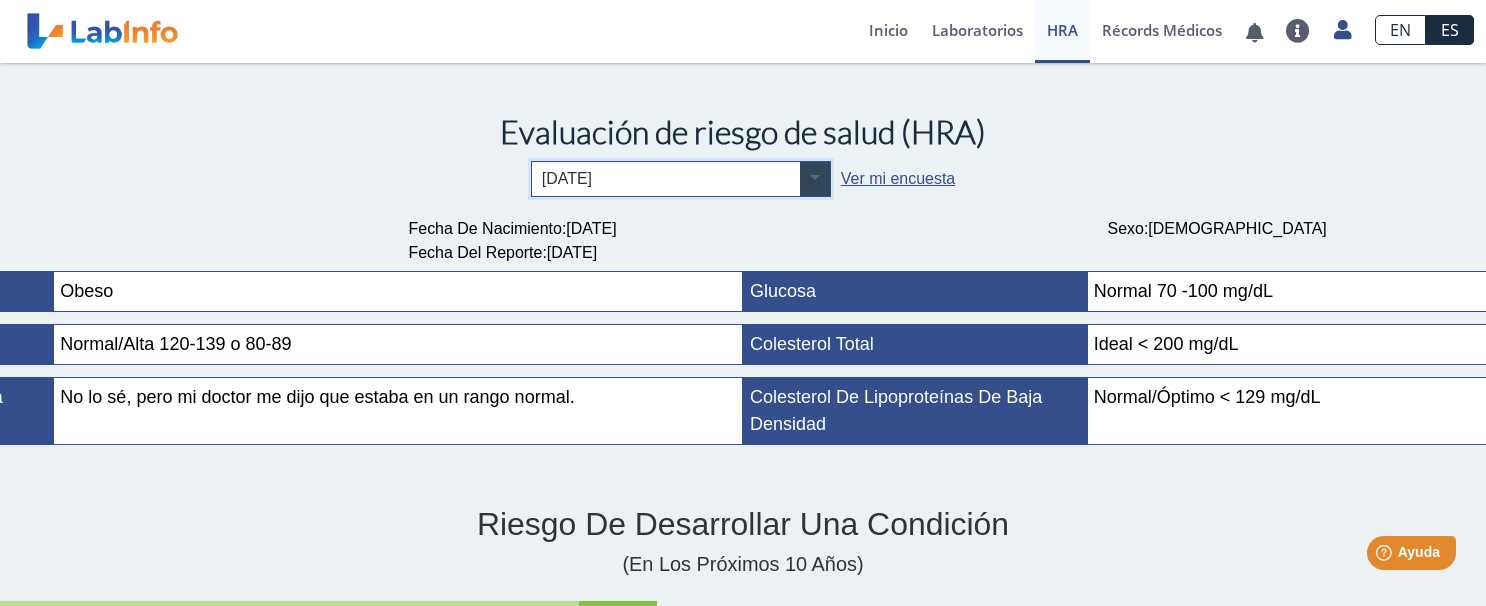 click 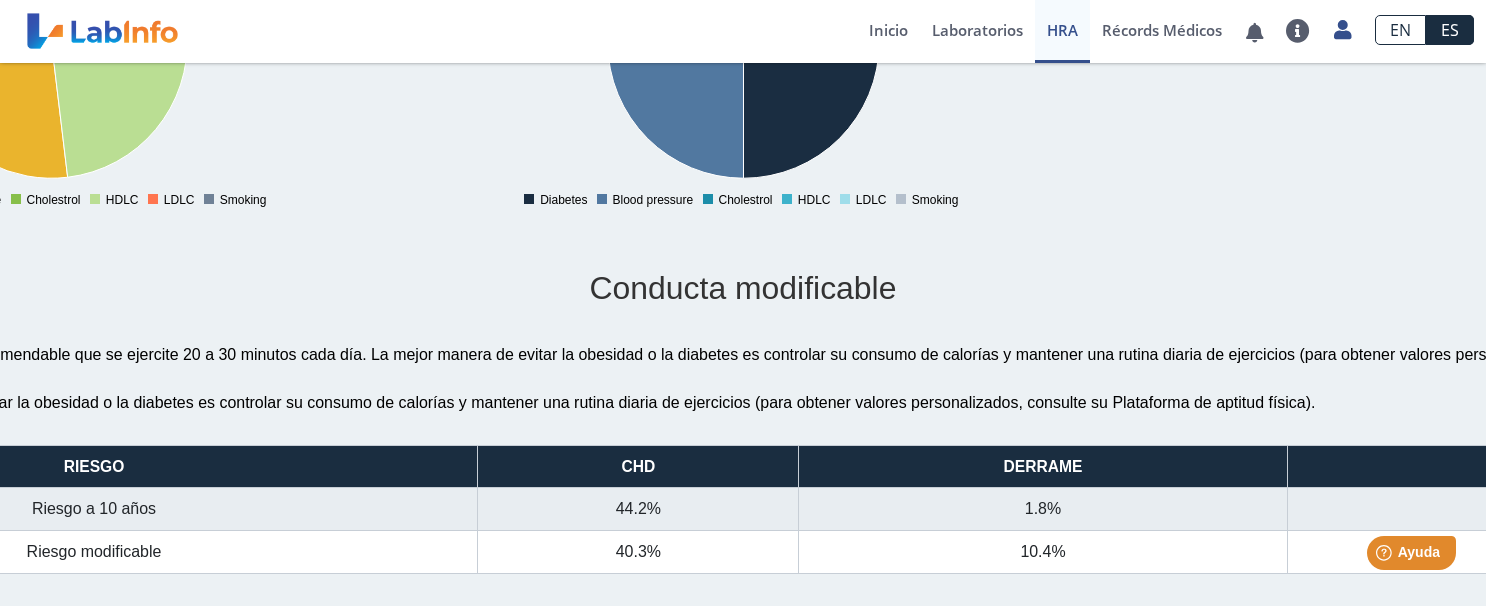 scroll, scrollTop: 1333, scrollLeft: 0, axis: vertical 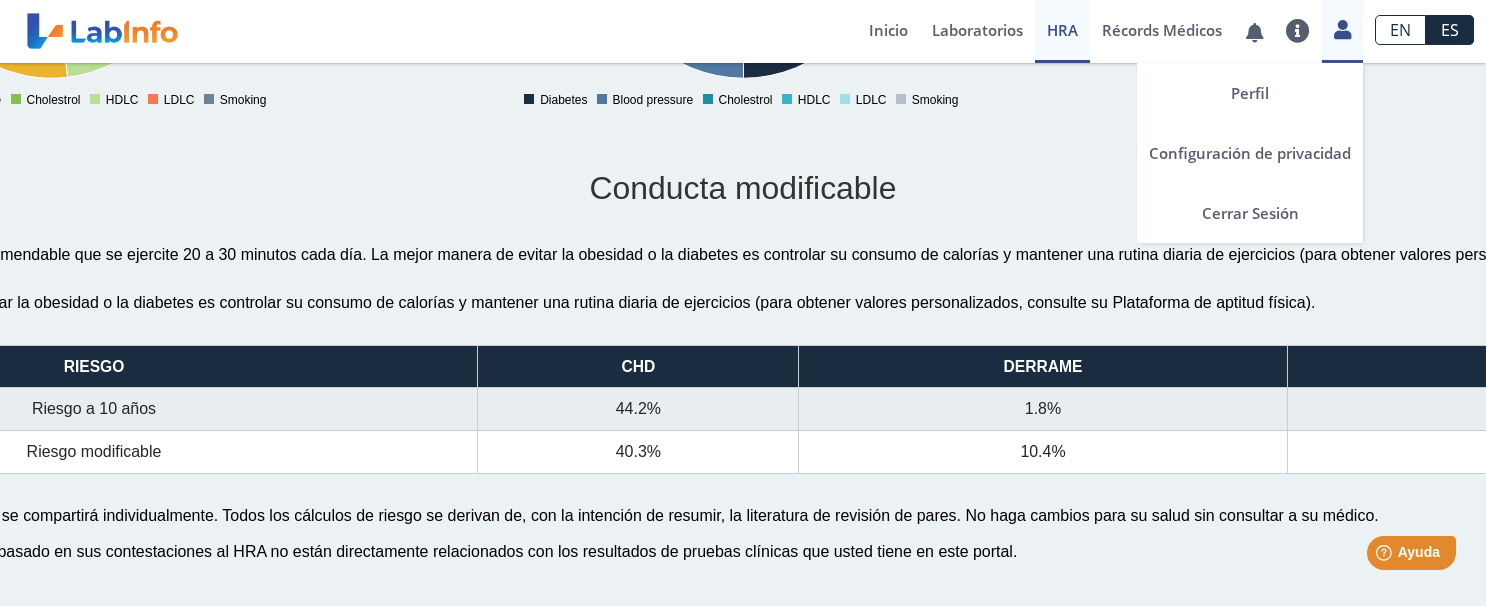 click at bounding box center [1342, 29] 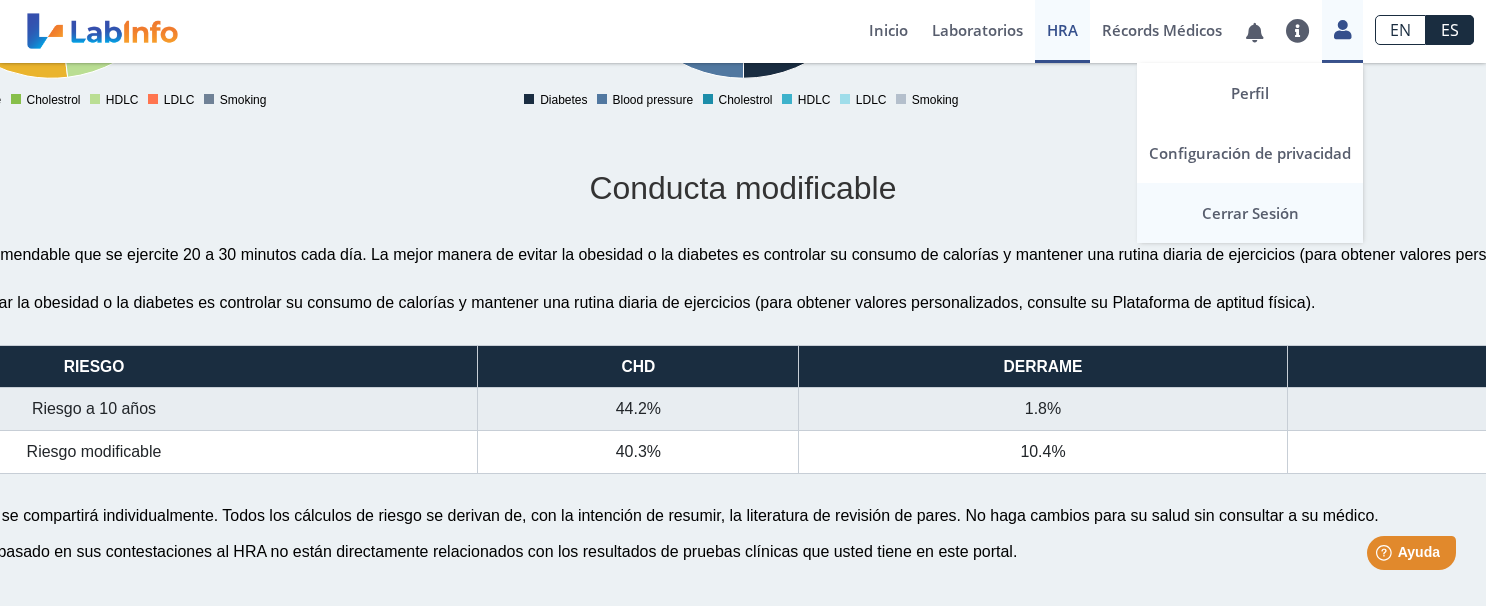 click on "Cerrar Sesión" at bounding box center [1250, 213] 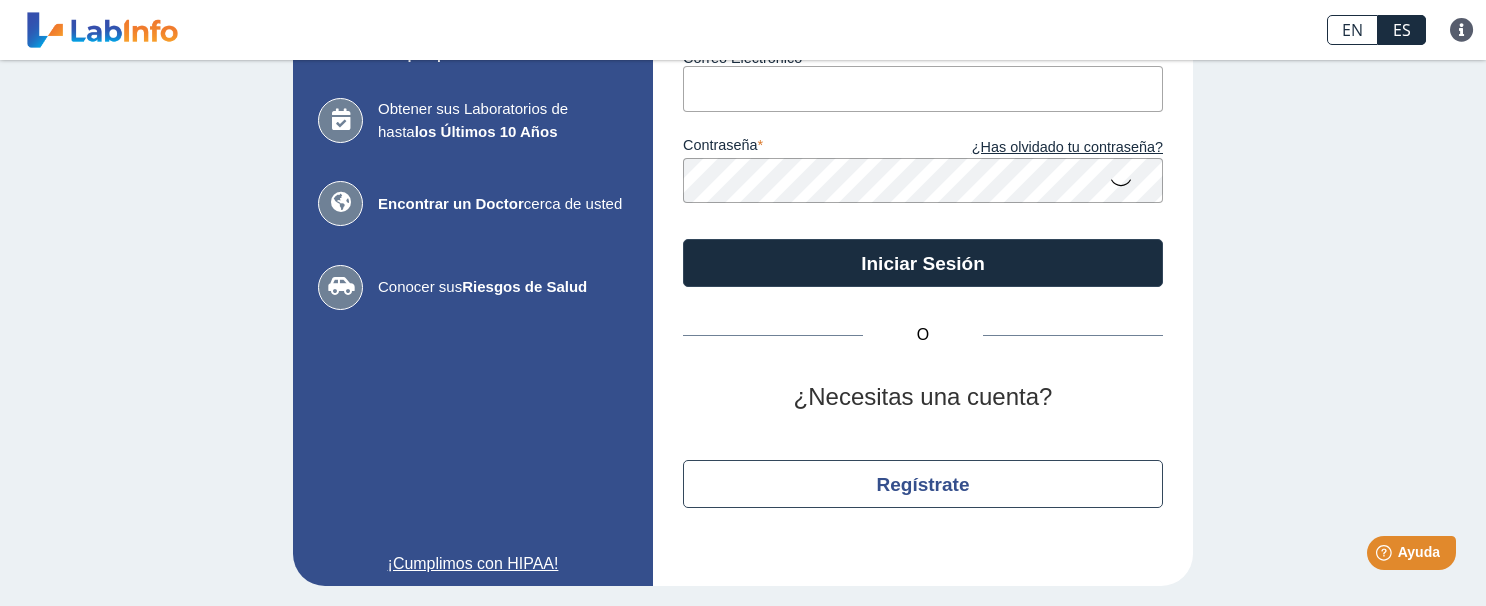 scroll, scrollTop: 0, scrollLeft: 0, axis: both 